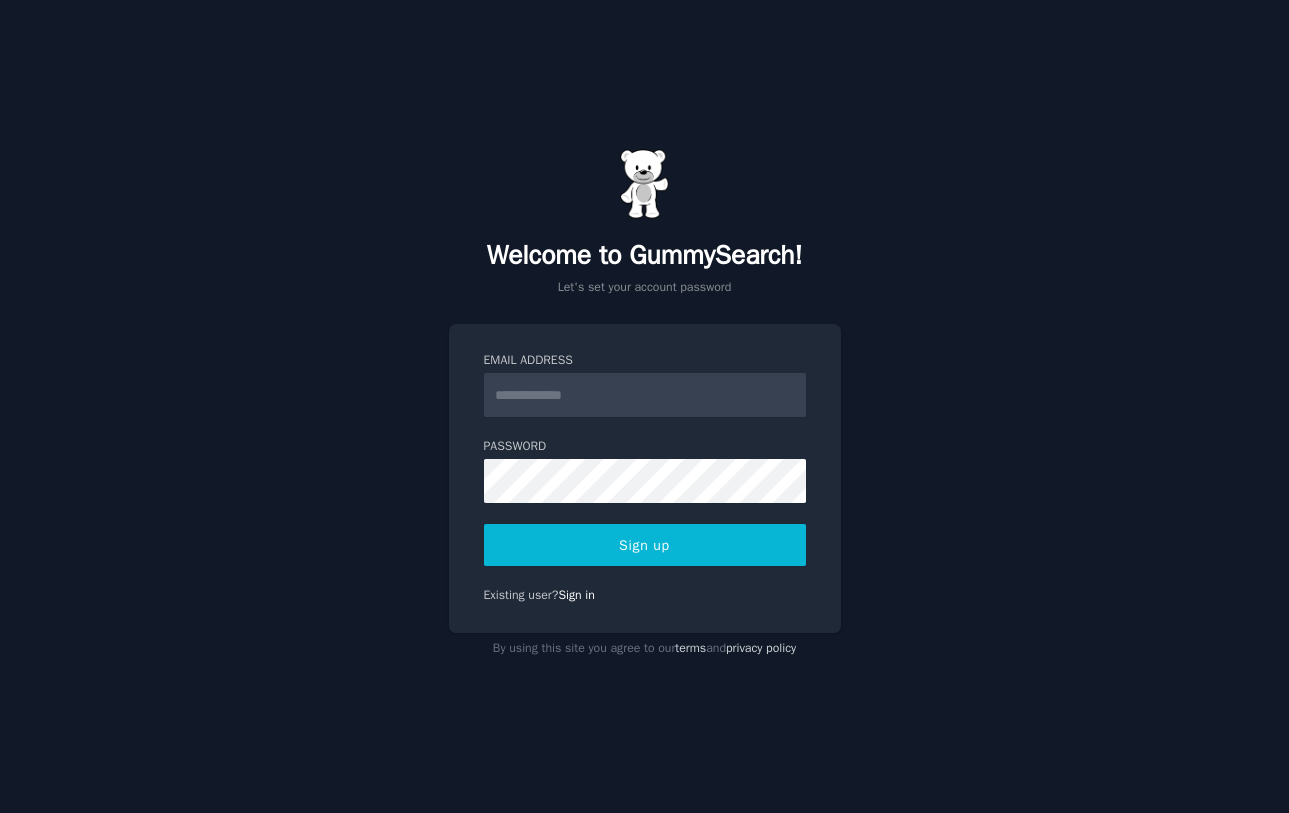 scroll, scrollTop: 0, scrollLeft: 0, axis: both 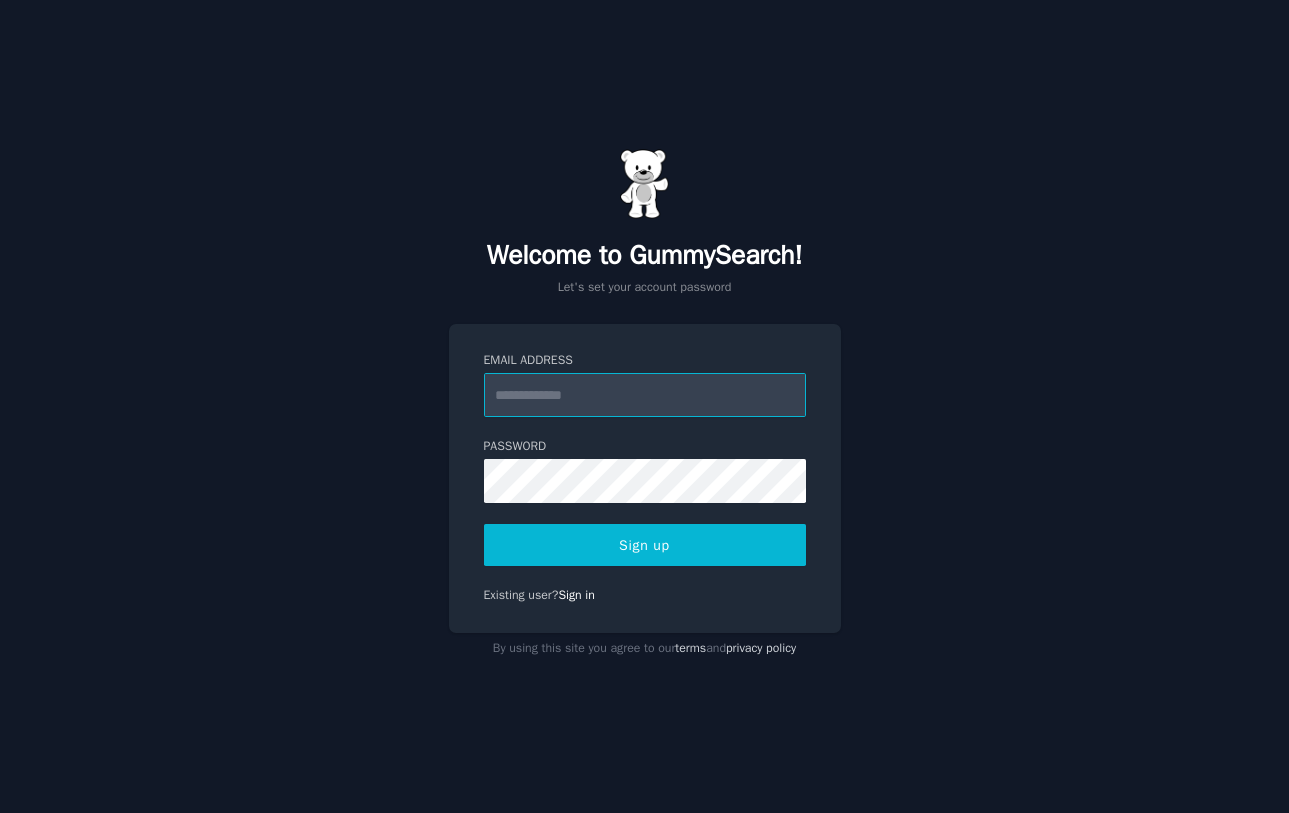 type on "**********" 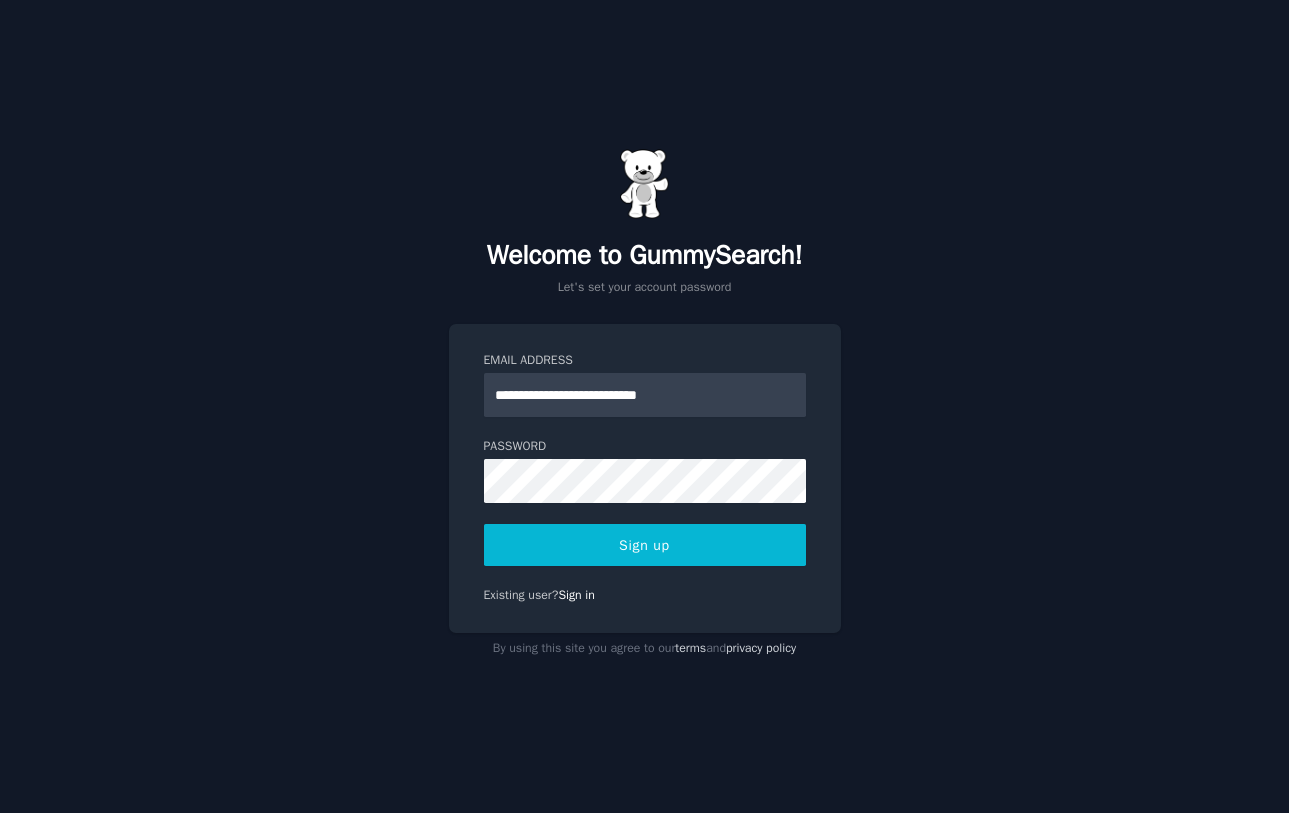 click on "Sign up" at bounding box center (645, 545) 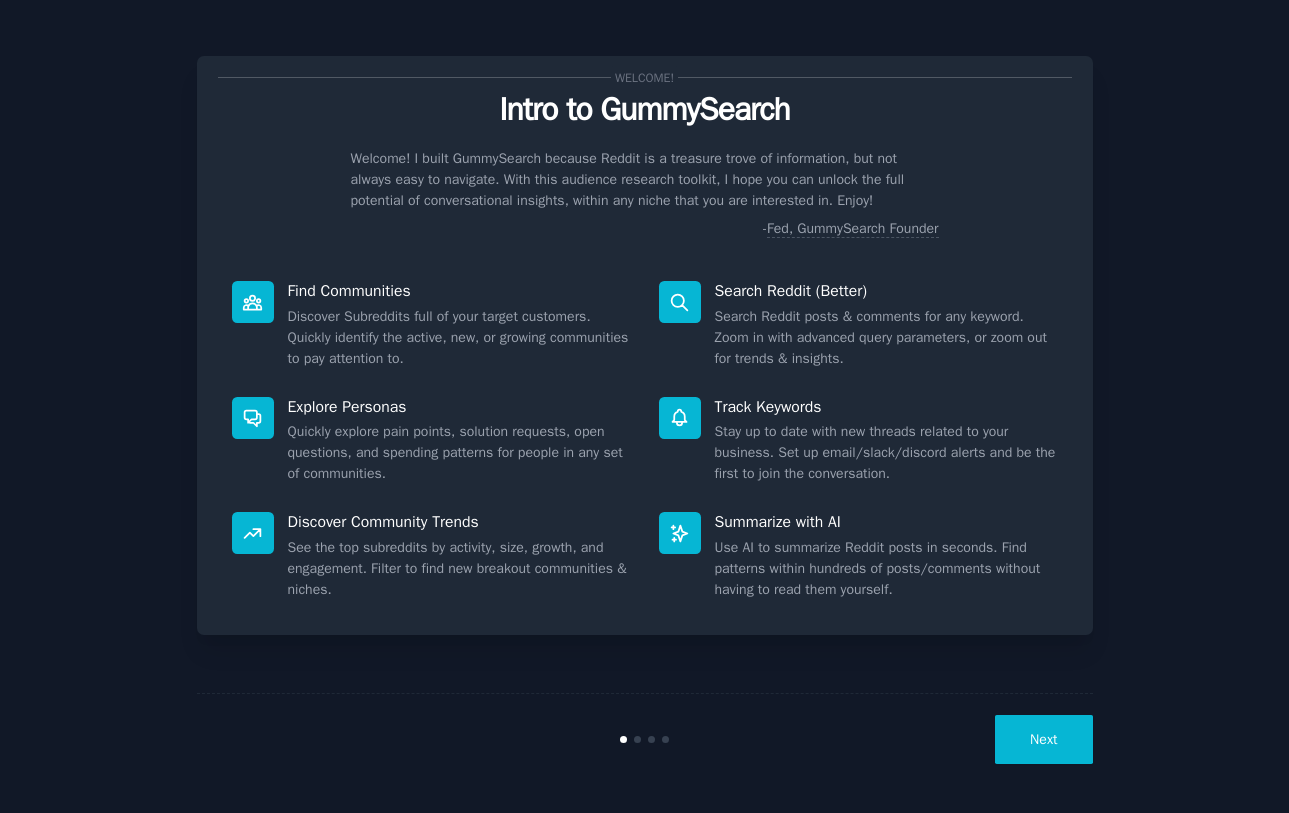 scroll, scrollTop: 0, scrollLeft: 0, axis: both 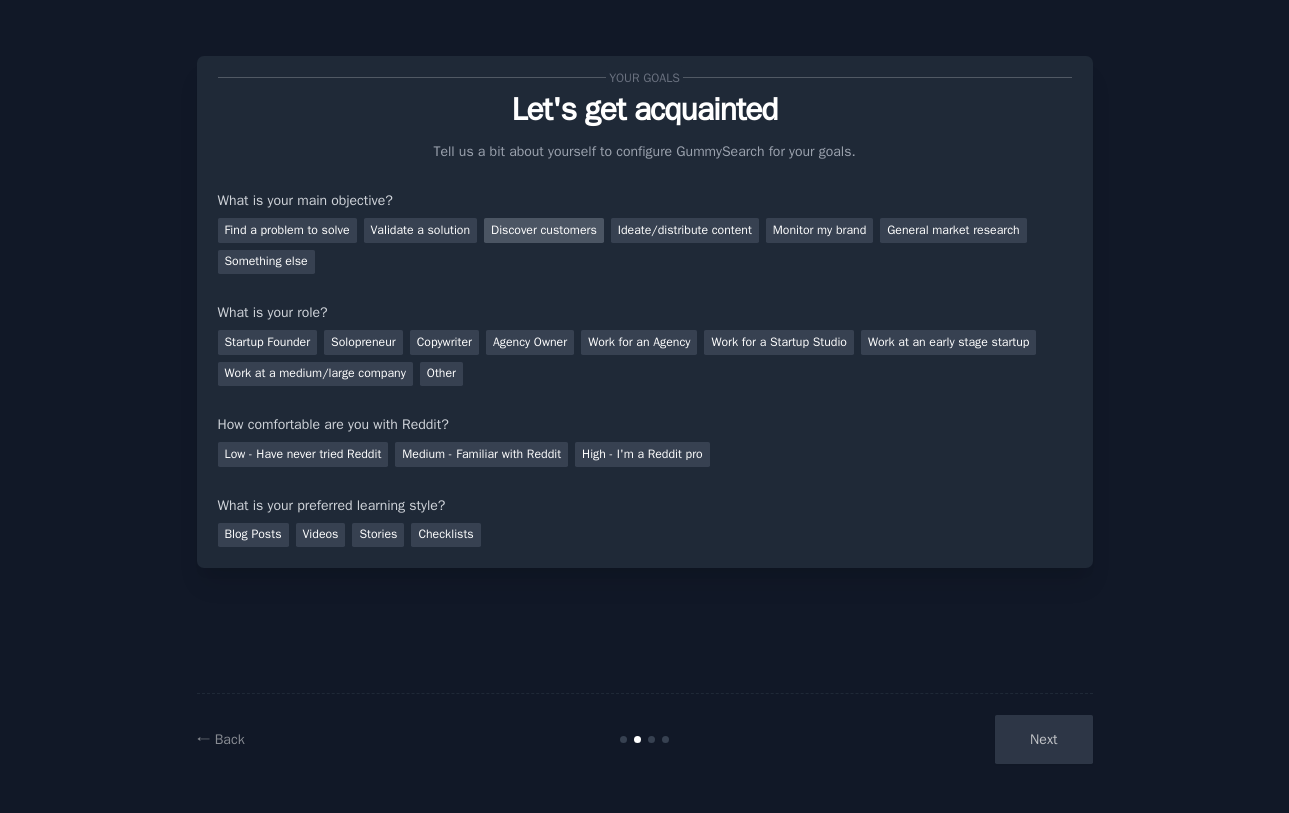 click on "Discover customers" at bounding box center [544, 230] 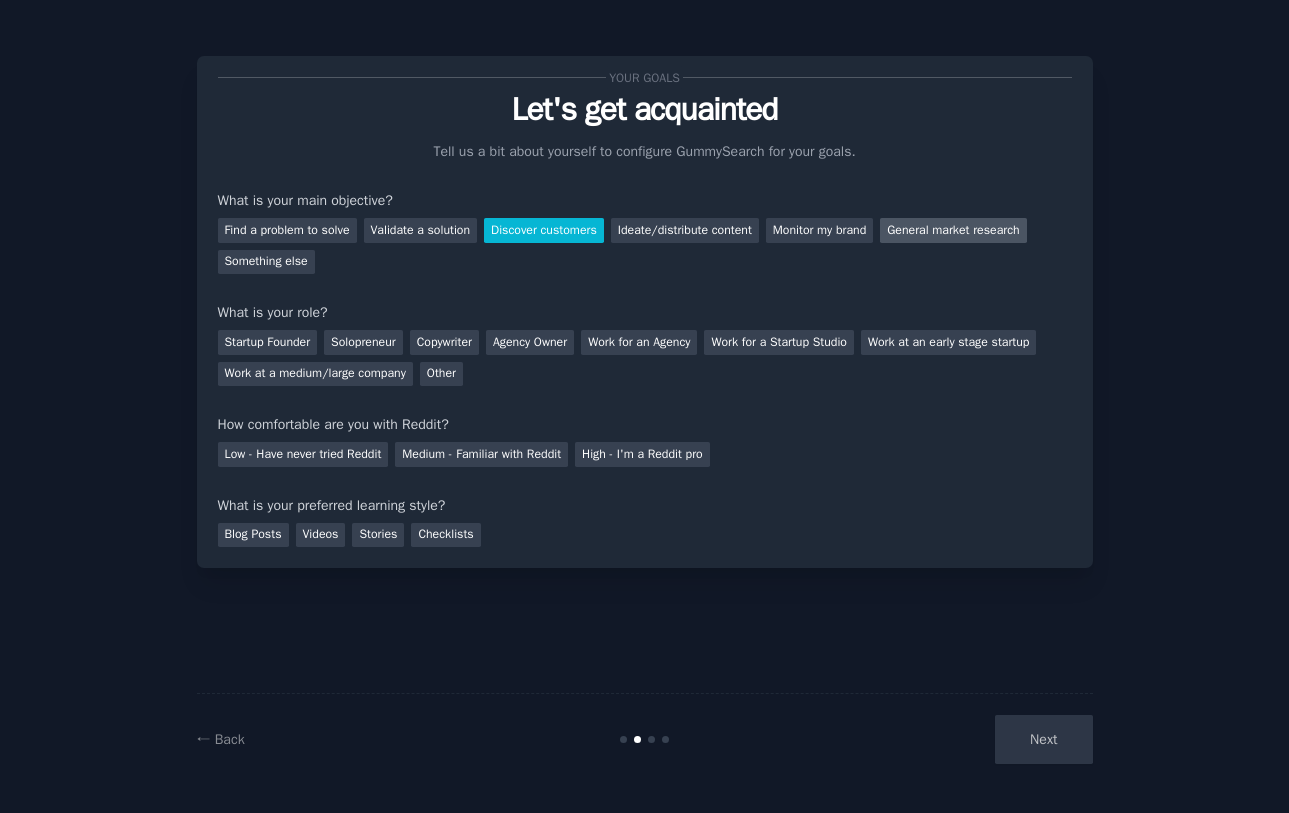 click on "General market research" at bounding box center [953, 230] 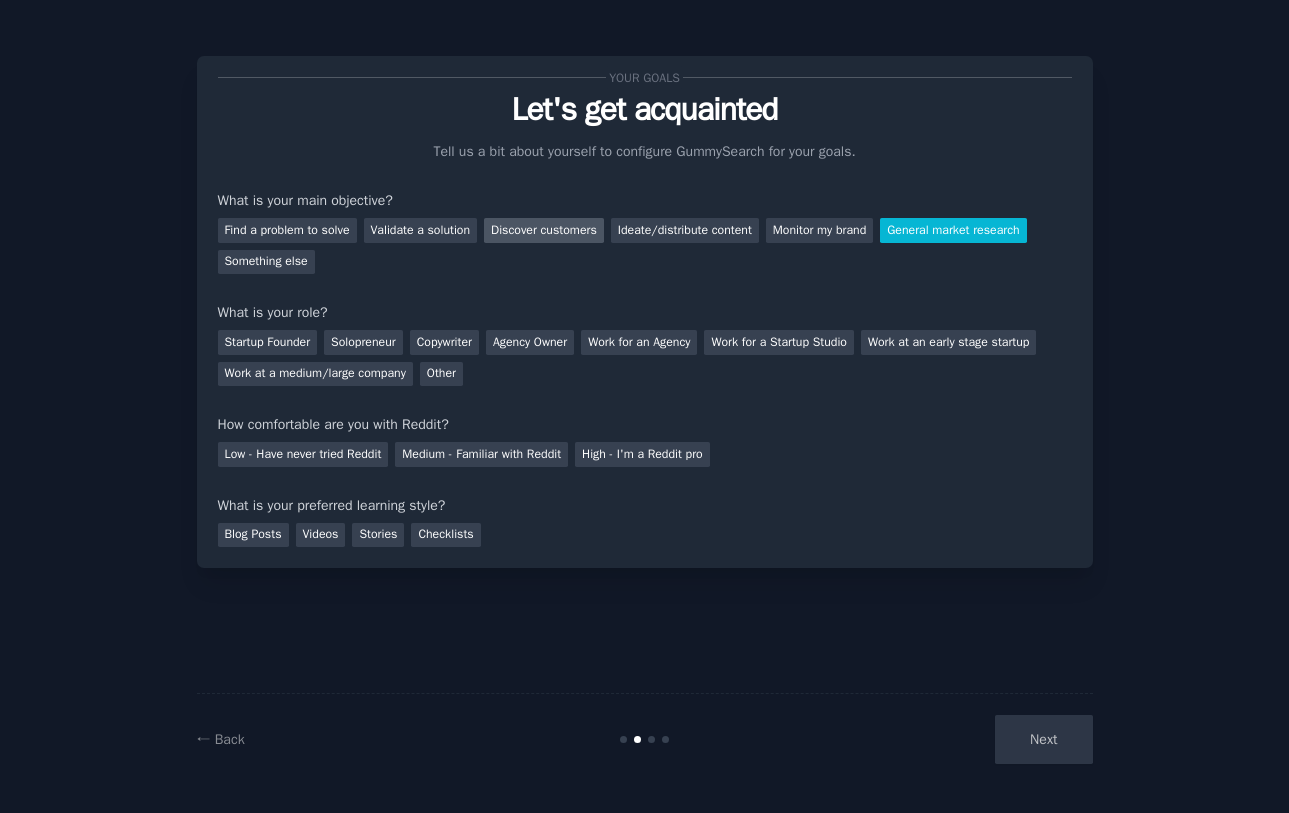 click on "Discover customers" at bounding box center [544, 230] 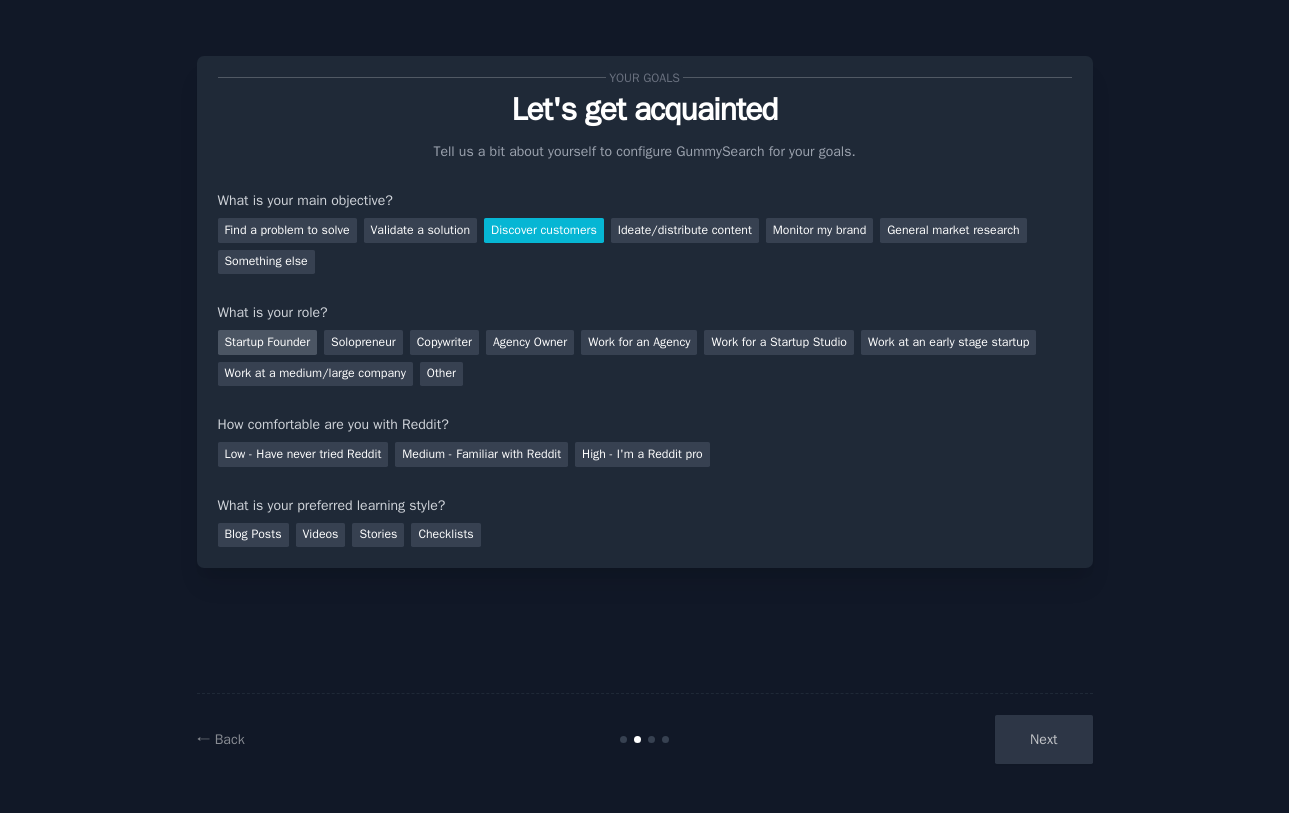 click on "Startup Founder" at bounding box center (268, 342) 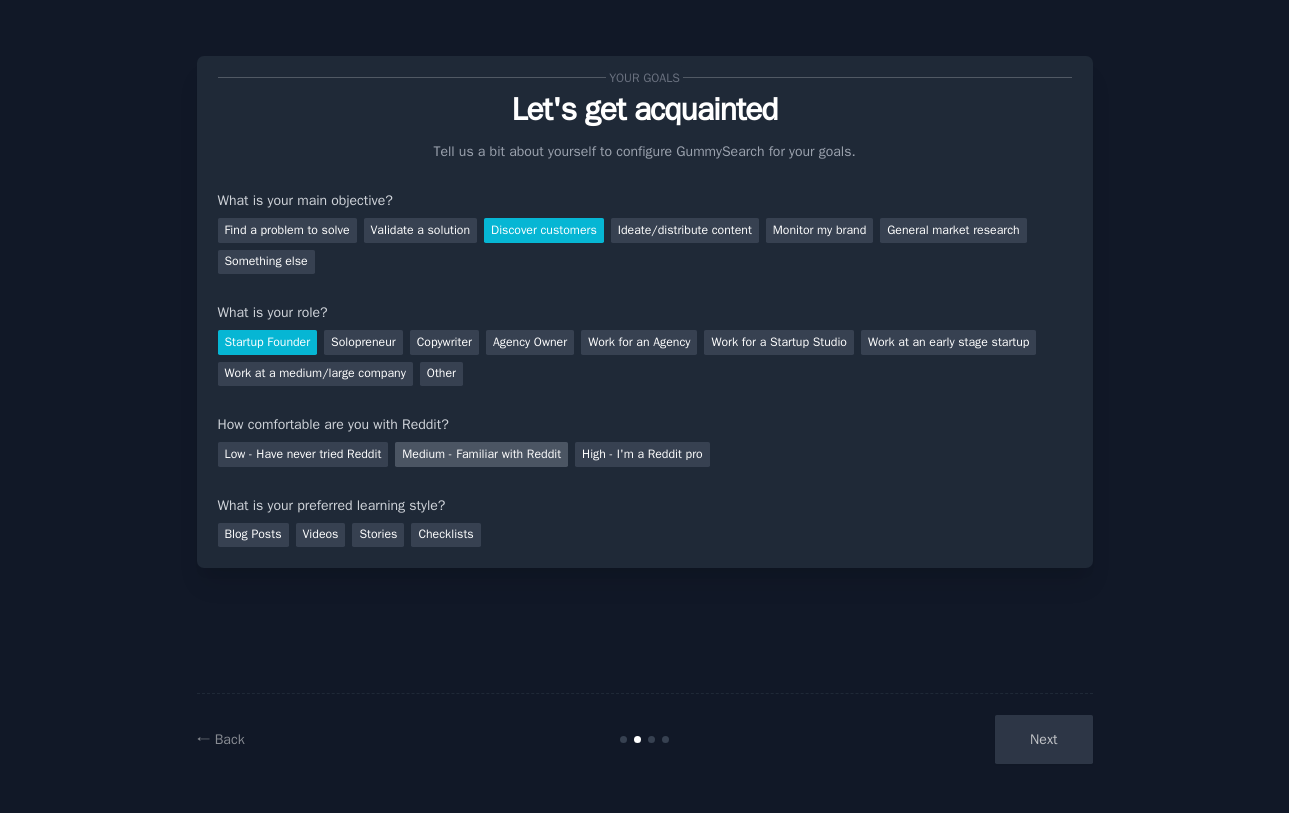 click on "Medium - Familiar with Reddit" at bounding box center [481, 454] 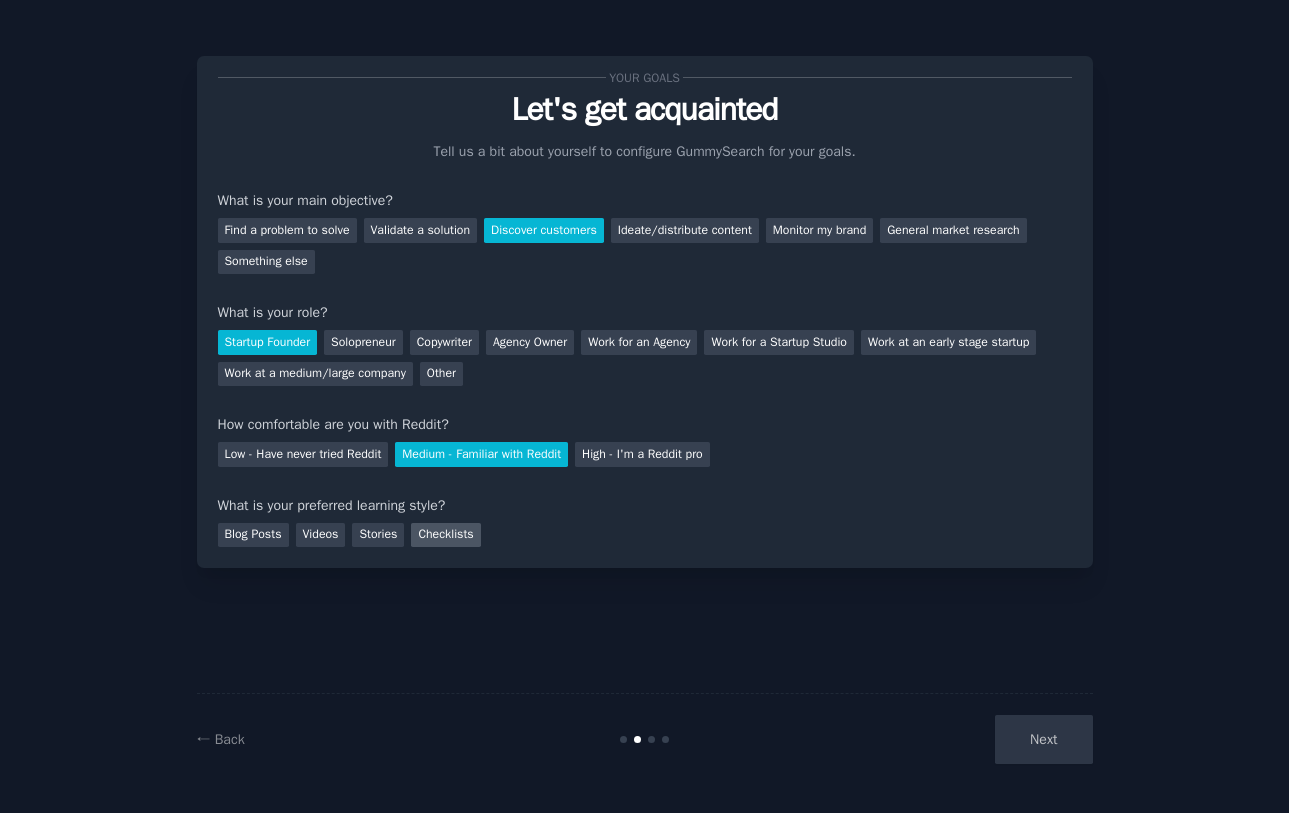 click on "Checklists" at bounding box center (445, 535) 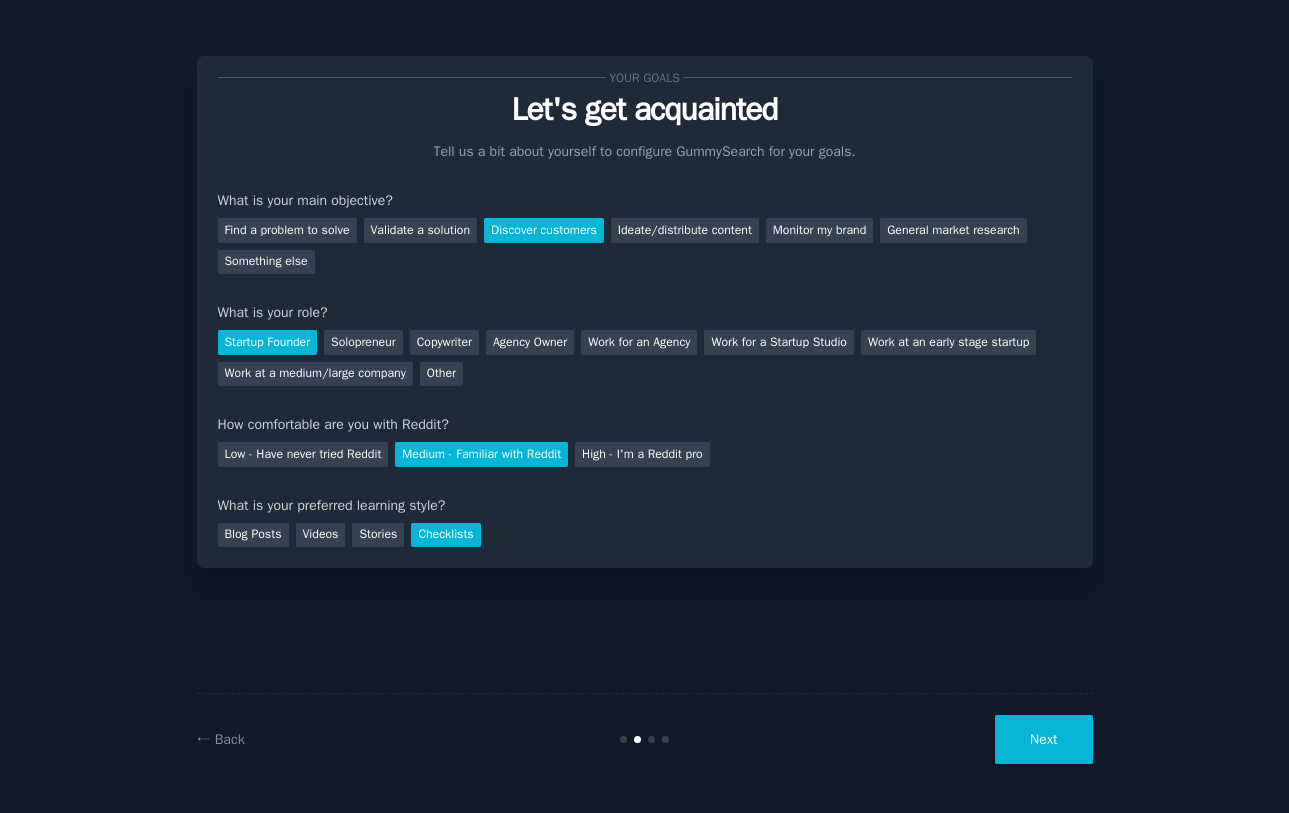 click on "Next" at bounding box center [1043, 739] 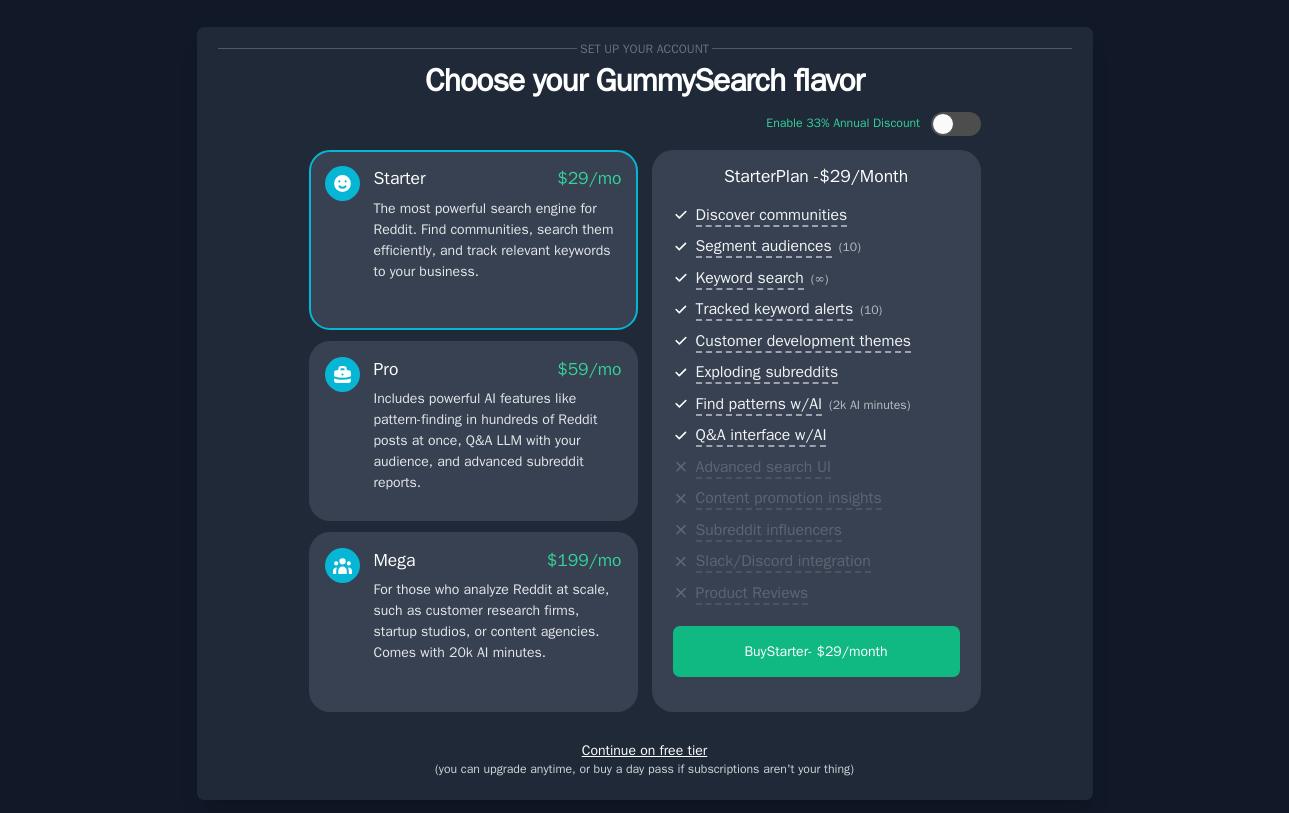 scroll, scrollTop: 136, scrollLeft: 0, axis: vertical 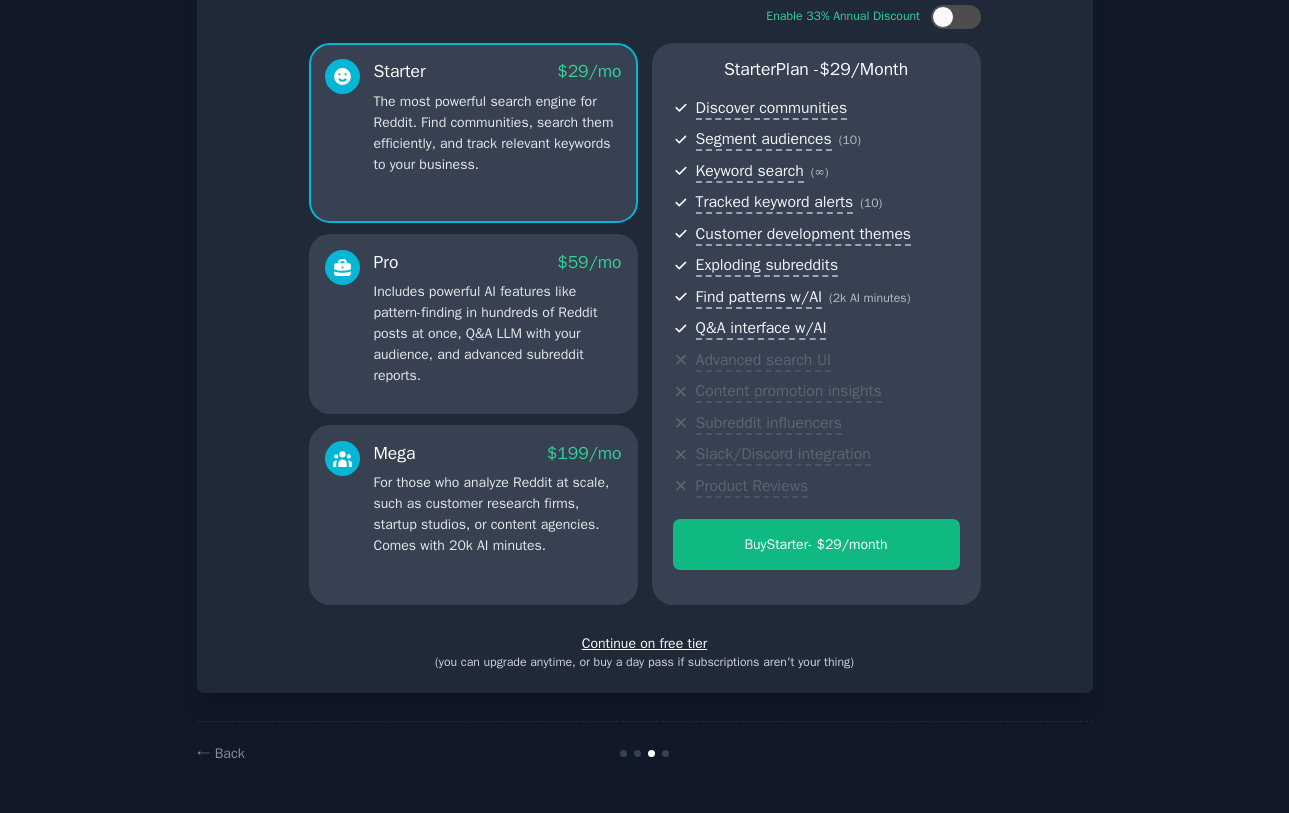 click on "Continue on free tier" at bounding box center (645, 643) 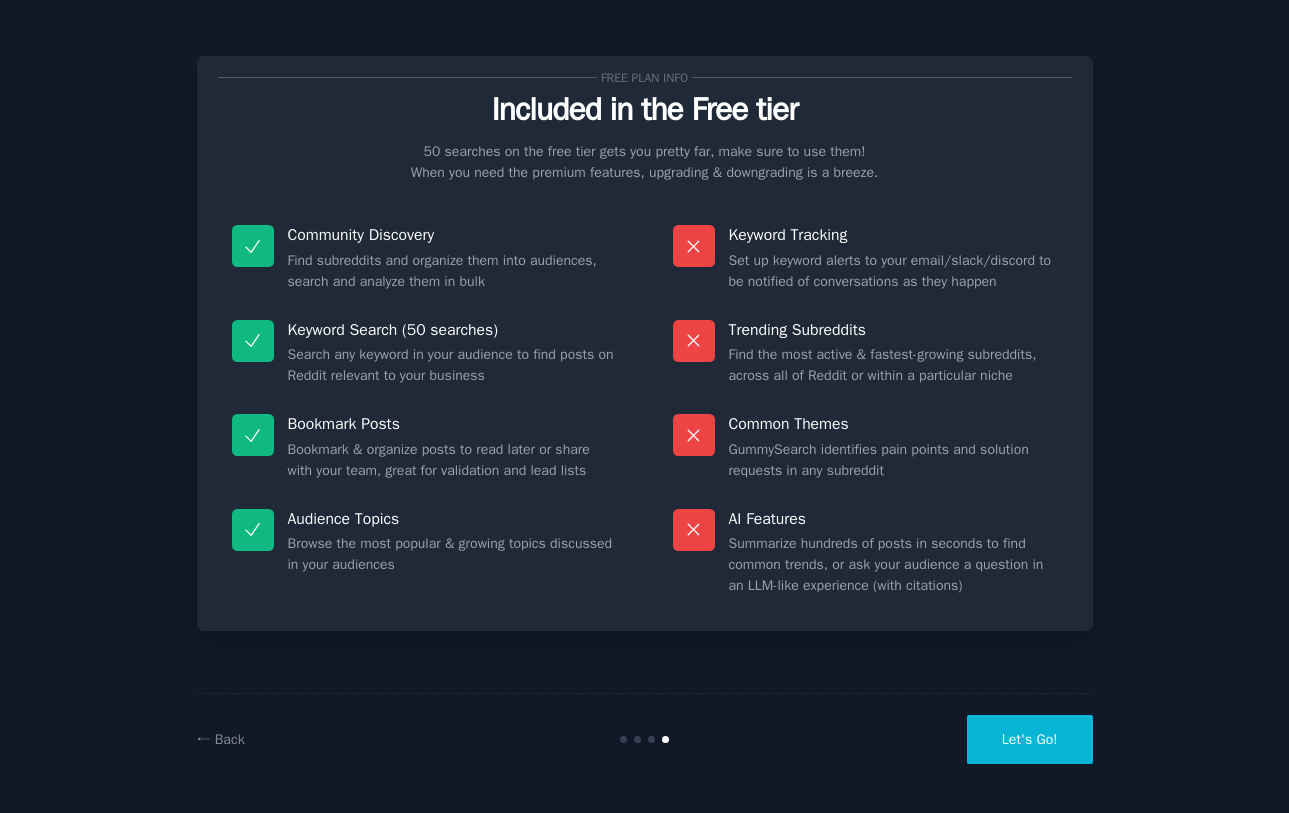 click on "Let's Go!" at bounding box center (1030, 739) 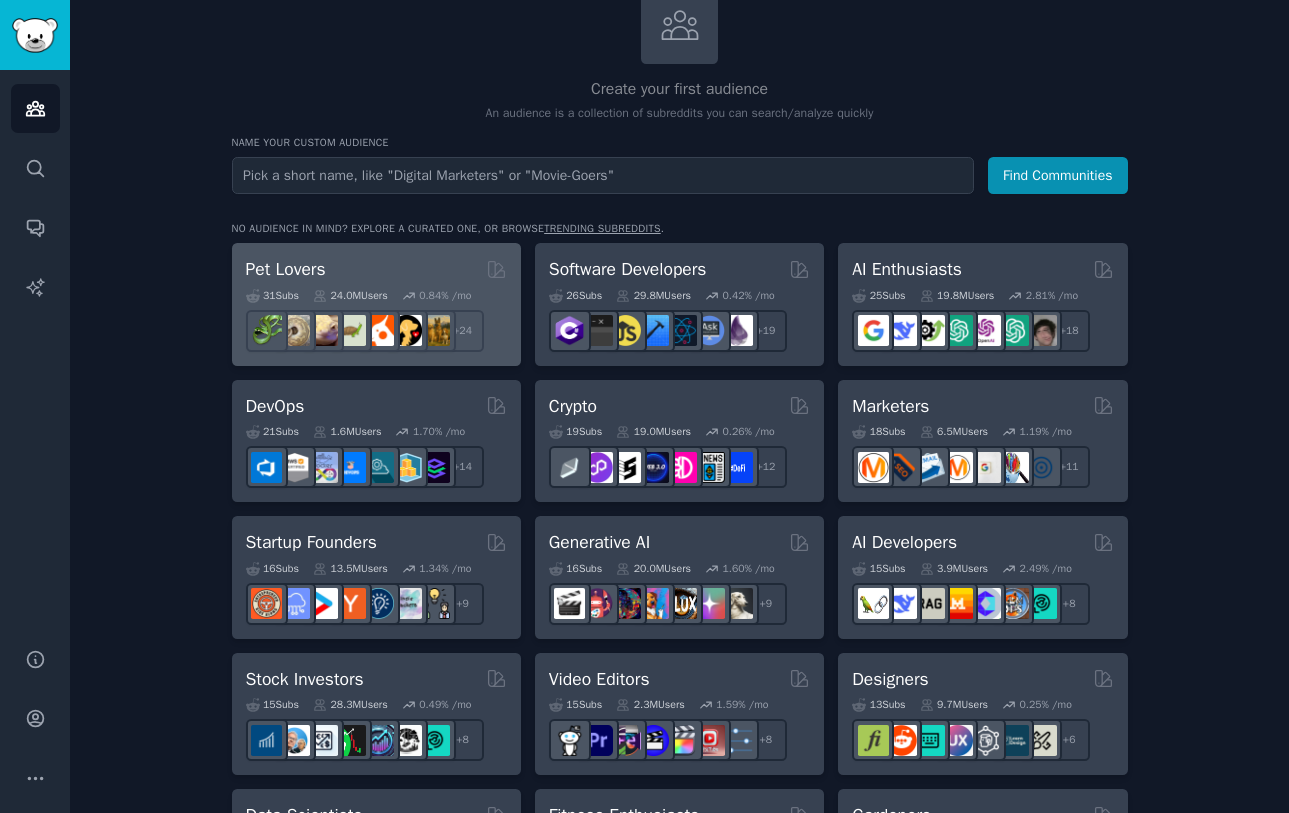 scroll, scrollTop: 144, scrollLeft: 0, axis: vertical 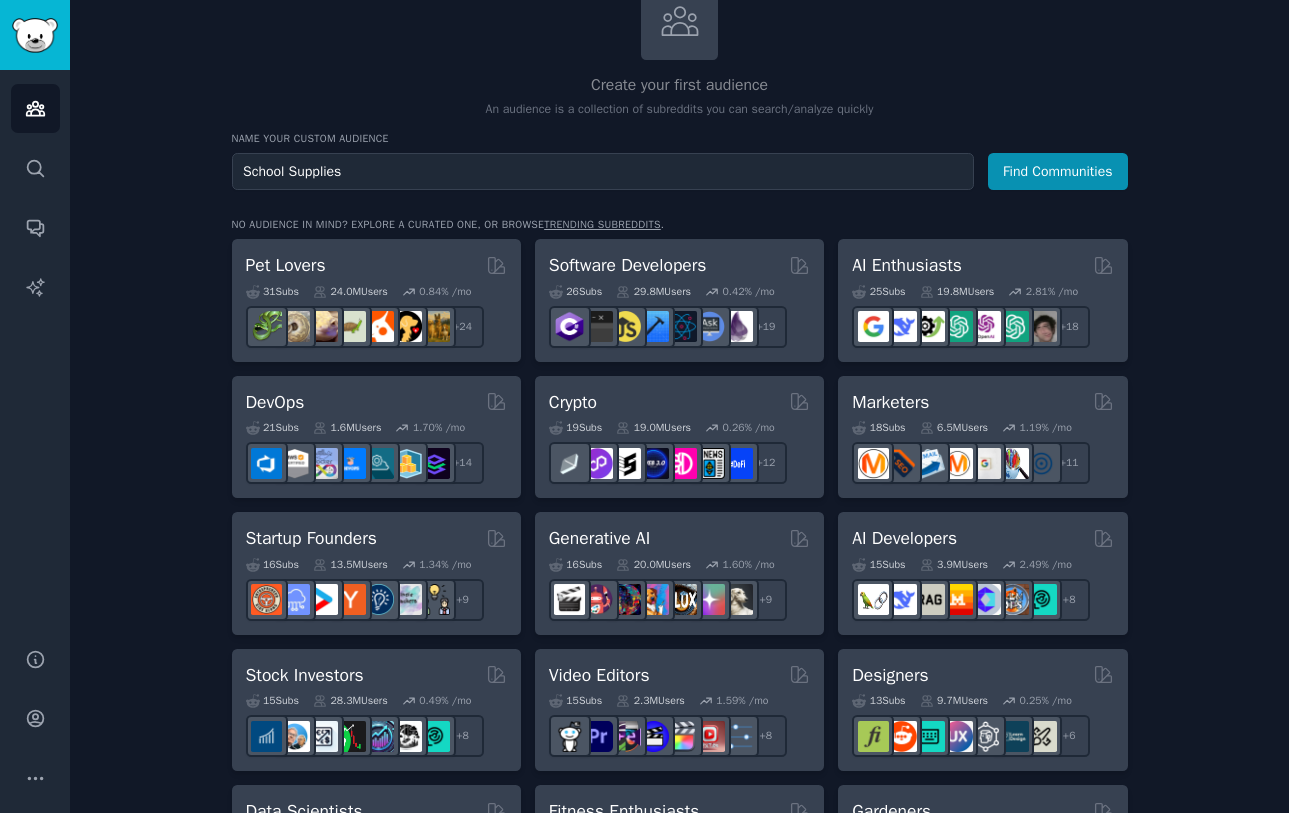type on "School Supplies" 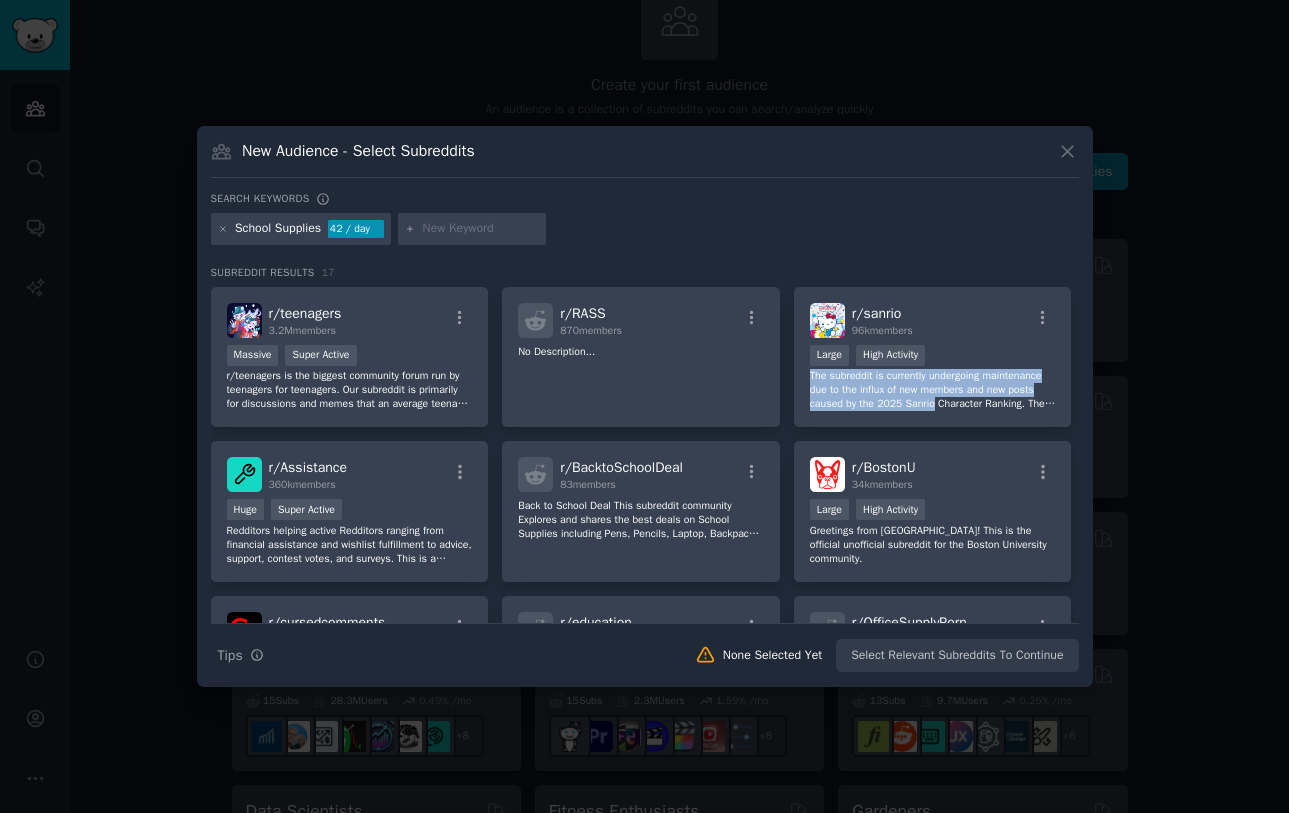 drag, startPoint x: 1079, startPoint y: 365, endPoint x: 1076, endPoint y: 380, distance: 15.297058 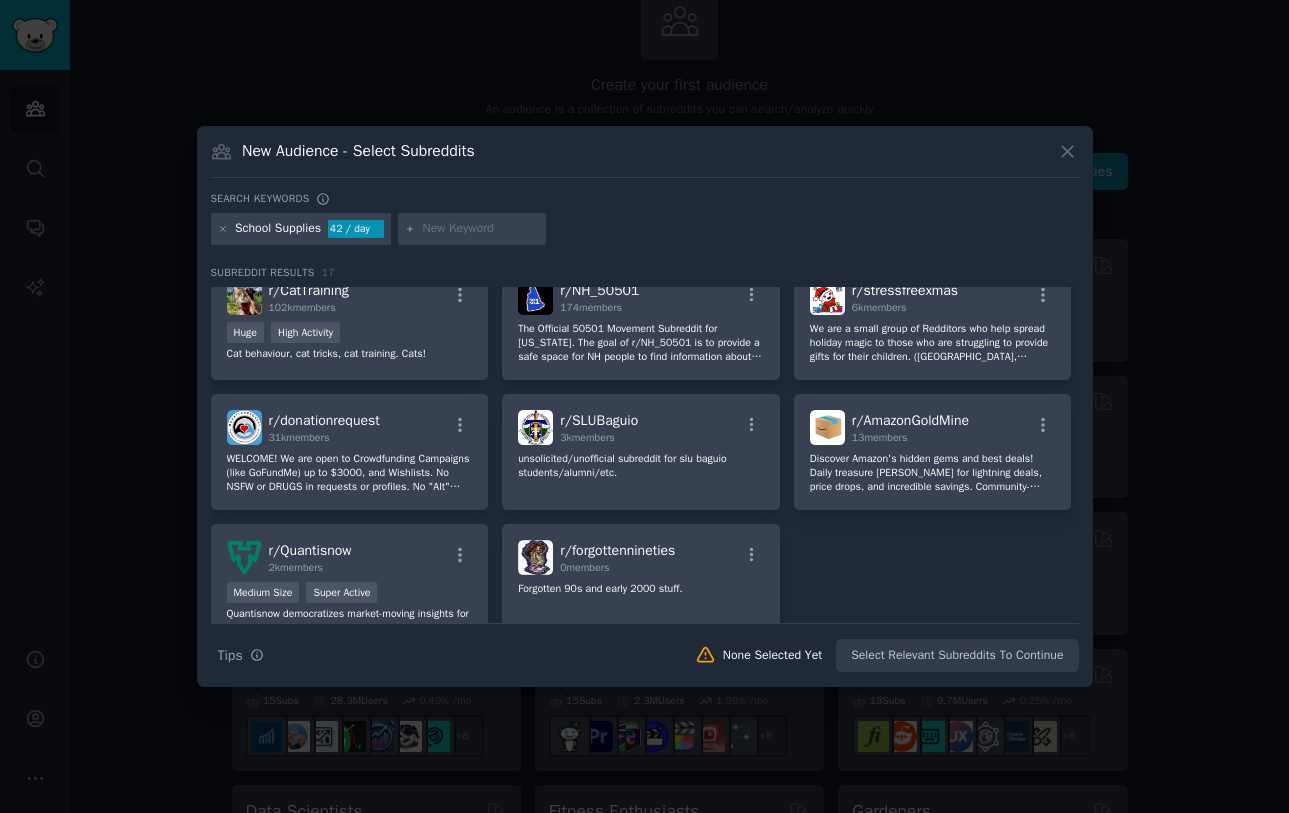 scroll, scrollTop: 516, scrollLeft: 0, axis: vertical 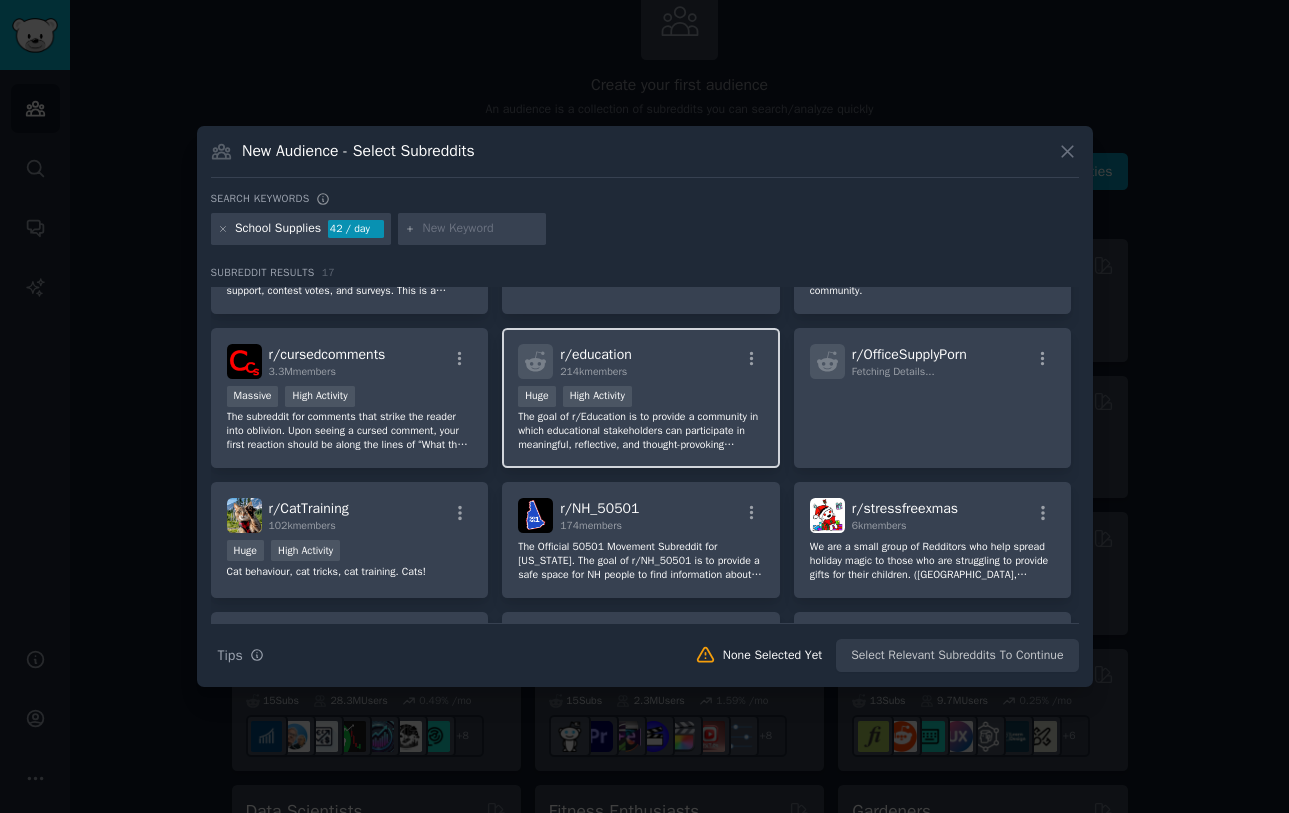 click on "The goal of r/Education is to provide a community in which educational stakeholders can participate in meaningful, reflective, and thought-provoking discourse about educational policy, research, technology, and politics. Additional Keywords, teachers, students, education" at bounding box center (641, 431) 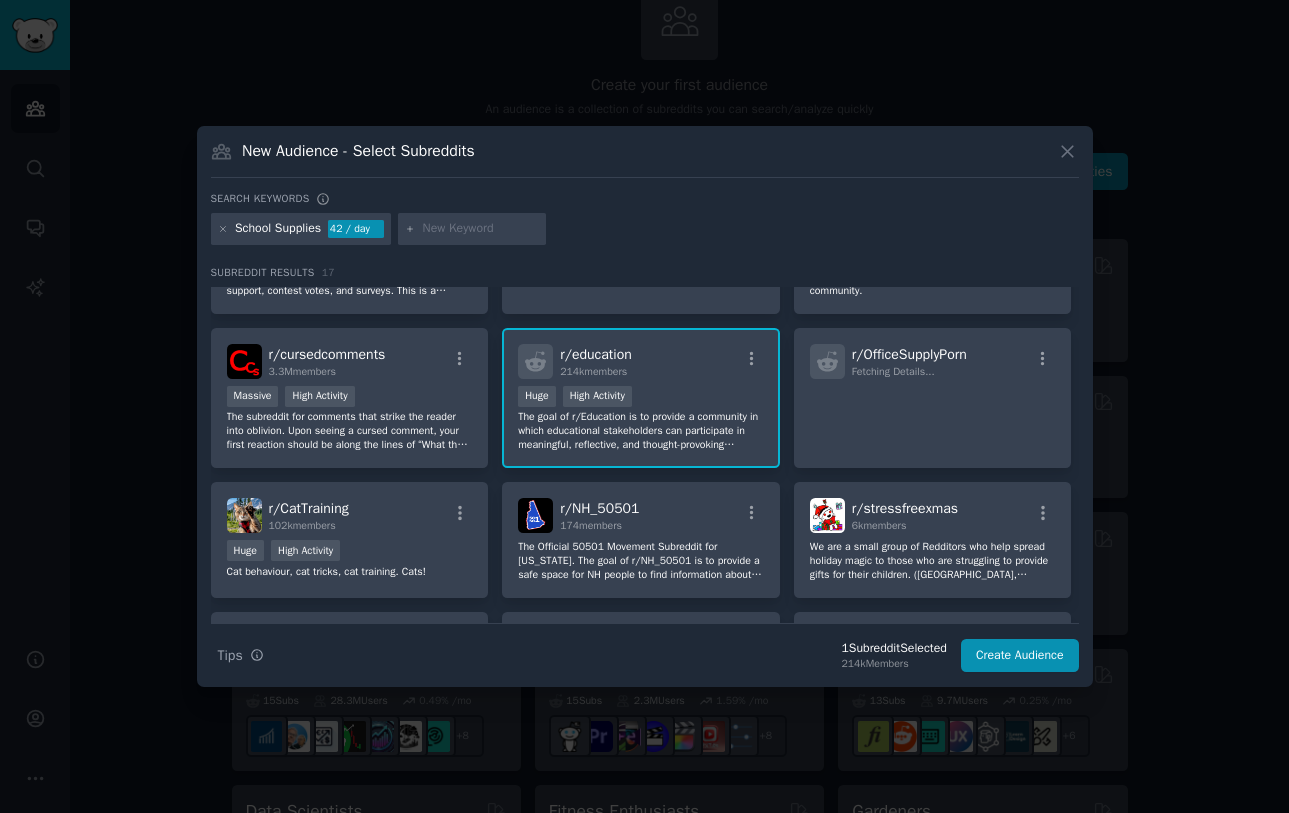 click on "r/ education 214k  members" at bounding box center [641, 361] 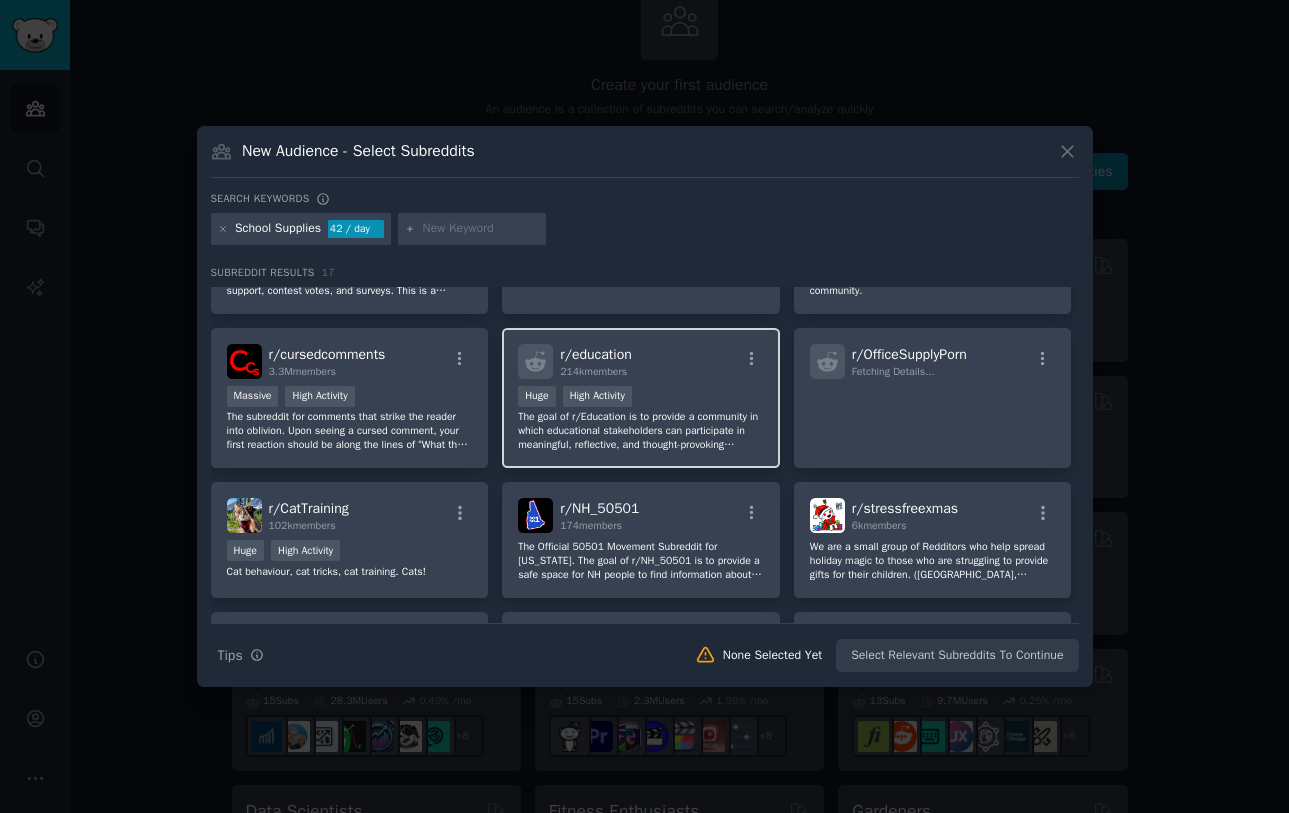 click on "Huge High Activity" at bounding box center (641, 398) 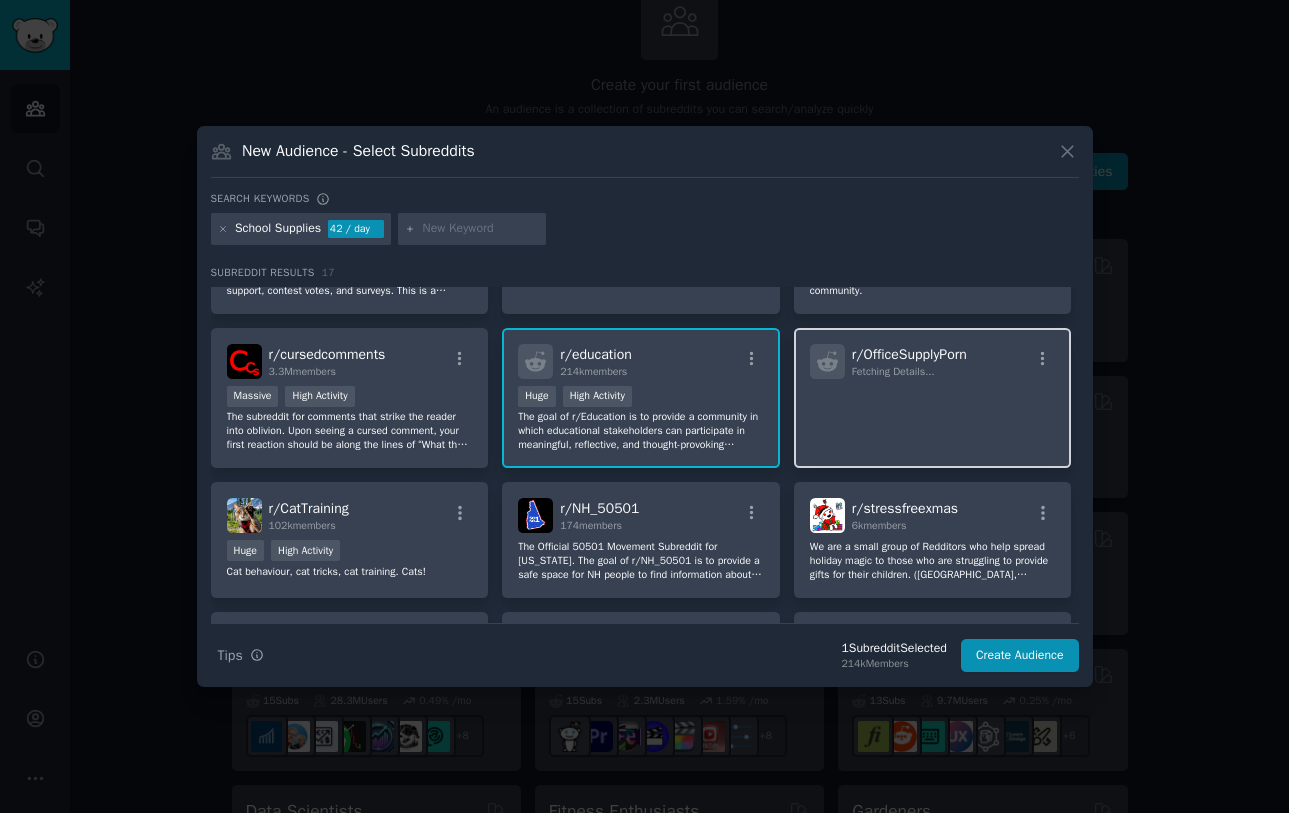 click on "r/ OfficeSupplyPorn Fetching Details..." at bounding box center [933, 398] 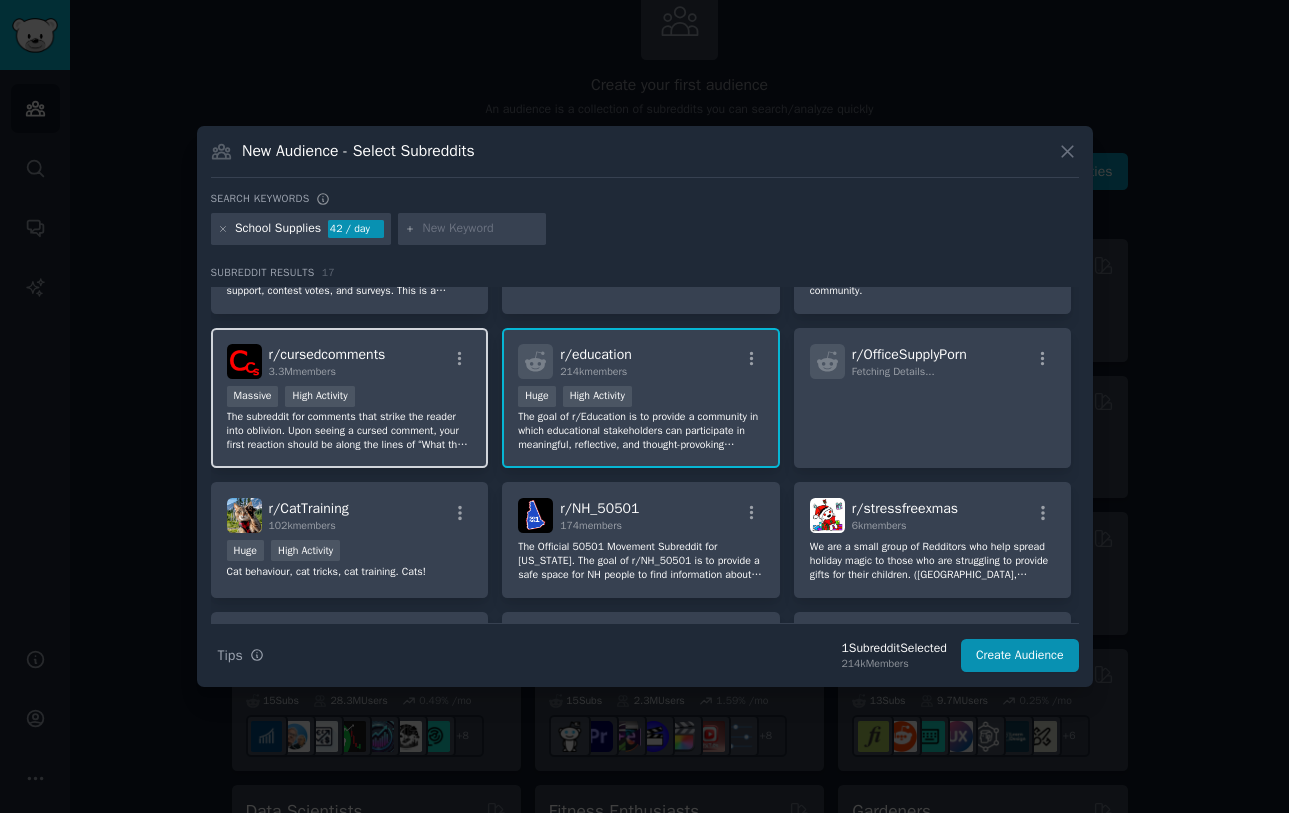 click on "The subreddit for comments that strike the reader into oblivion. Upon seeing a cursed comment, your first reaction should be along the lines of “What the F$k did I just read??” while leaving you speechless at the same time. Incomprehension of the comment just read, or the blatant gruesomeness of it should be enough to not only make you feel mystified but also to draw a smile on your face.
"/r/cursedcomments is the worst subreddit"
-Pewdiepie" at bounding box center [350, 431] 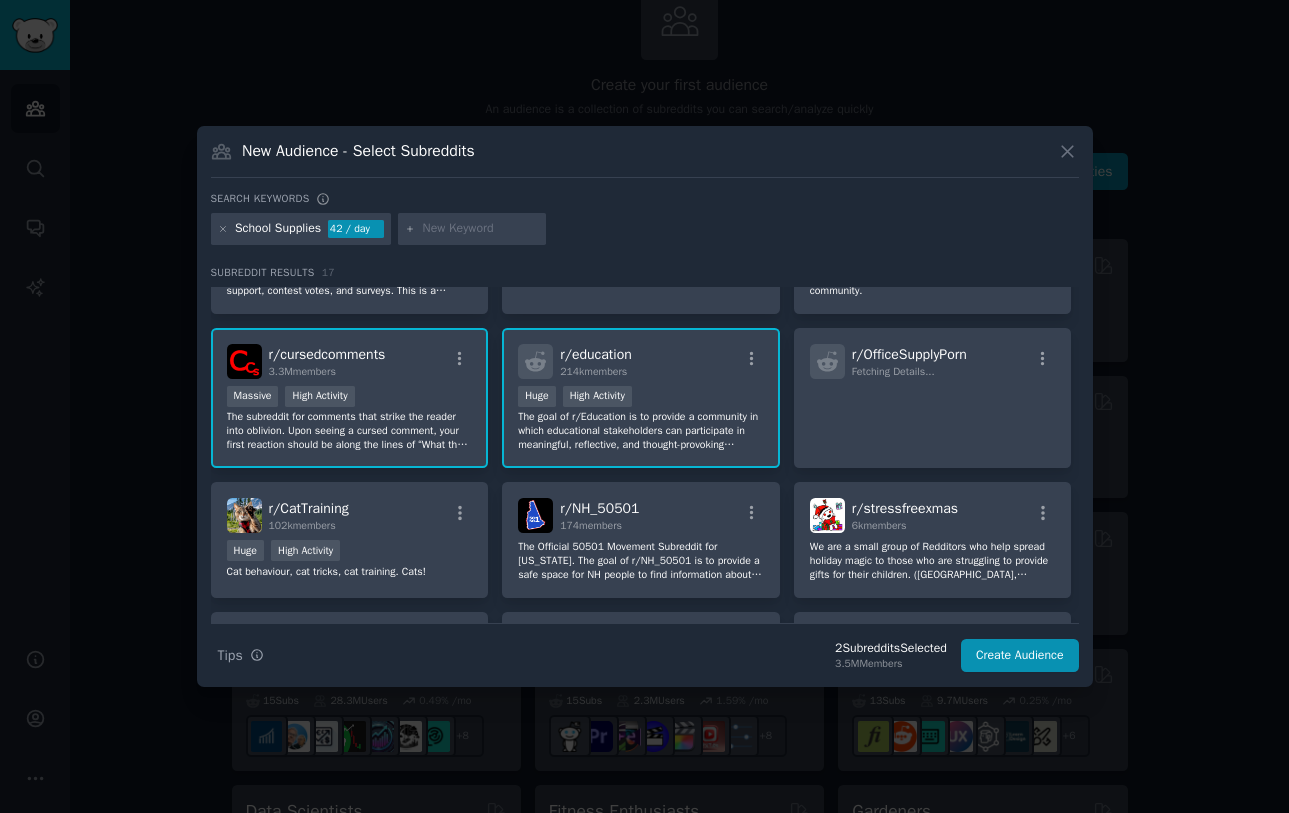 click on "r/ cursedcomments 3.3M  members" at bounding box center (350, 361) 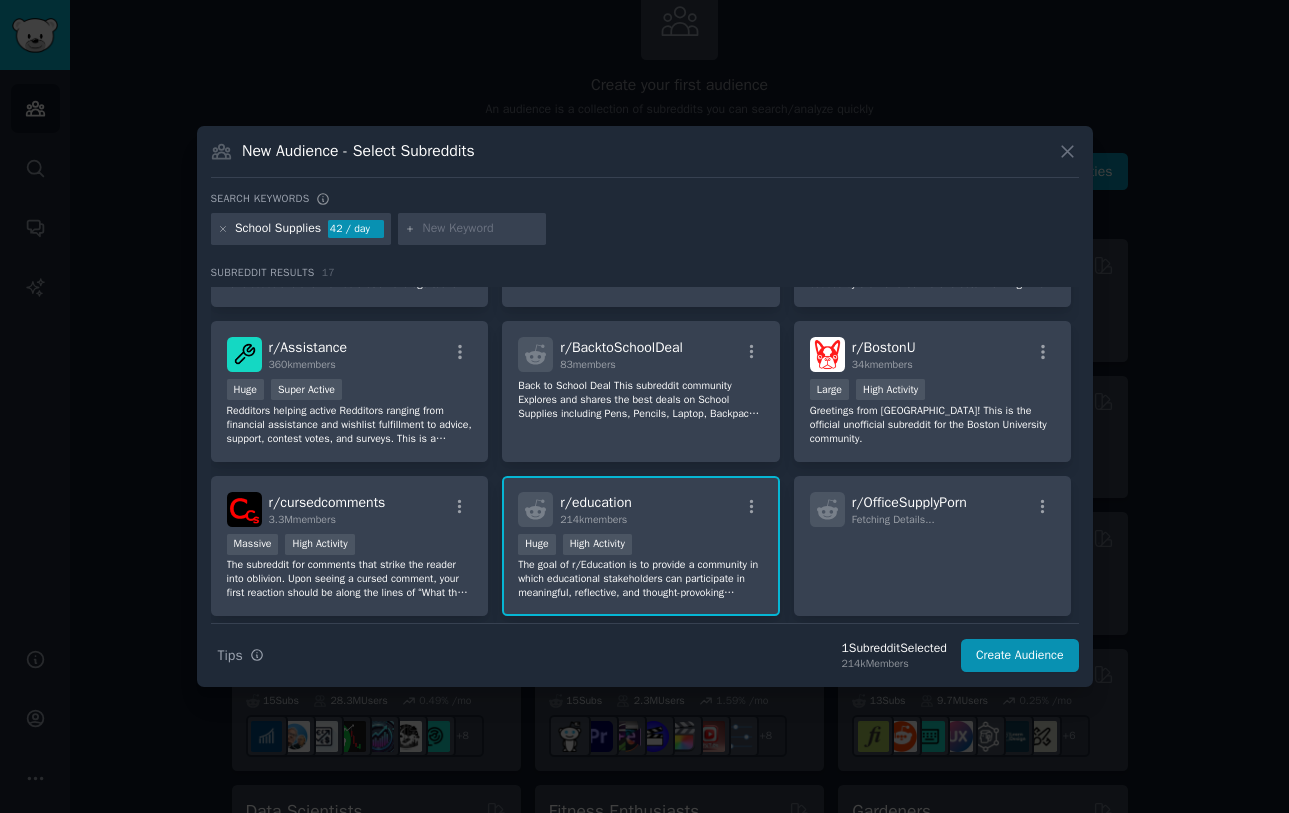 scroll, scrollTop: 86, scrollLeft: 0, axis: vertical 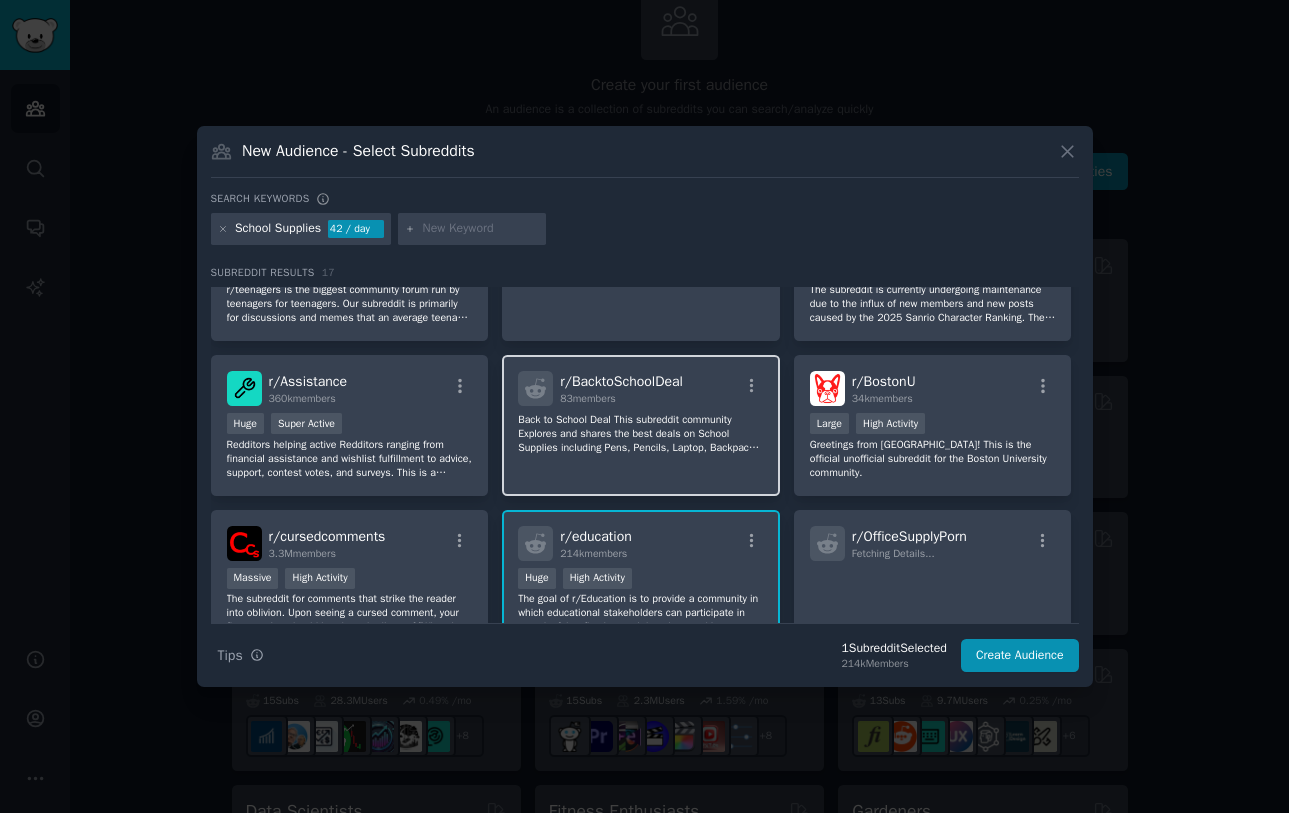 click on "Back to School Deal This subreddit community Explores and shares the best deals on School Supplies including Pens, Pencils, Laptop, Backpacks, Notebooks, Tablets and Boys' and Girls' Clothing" 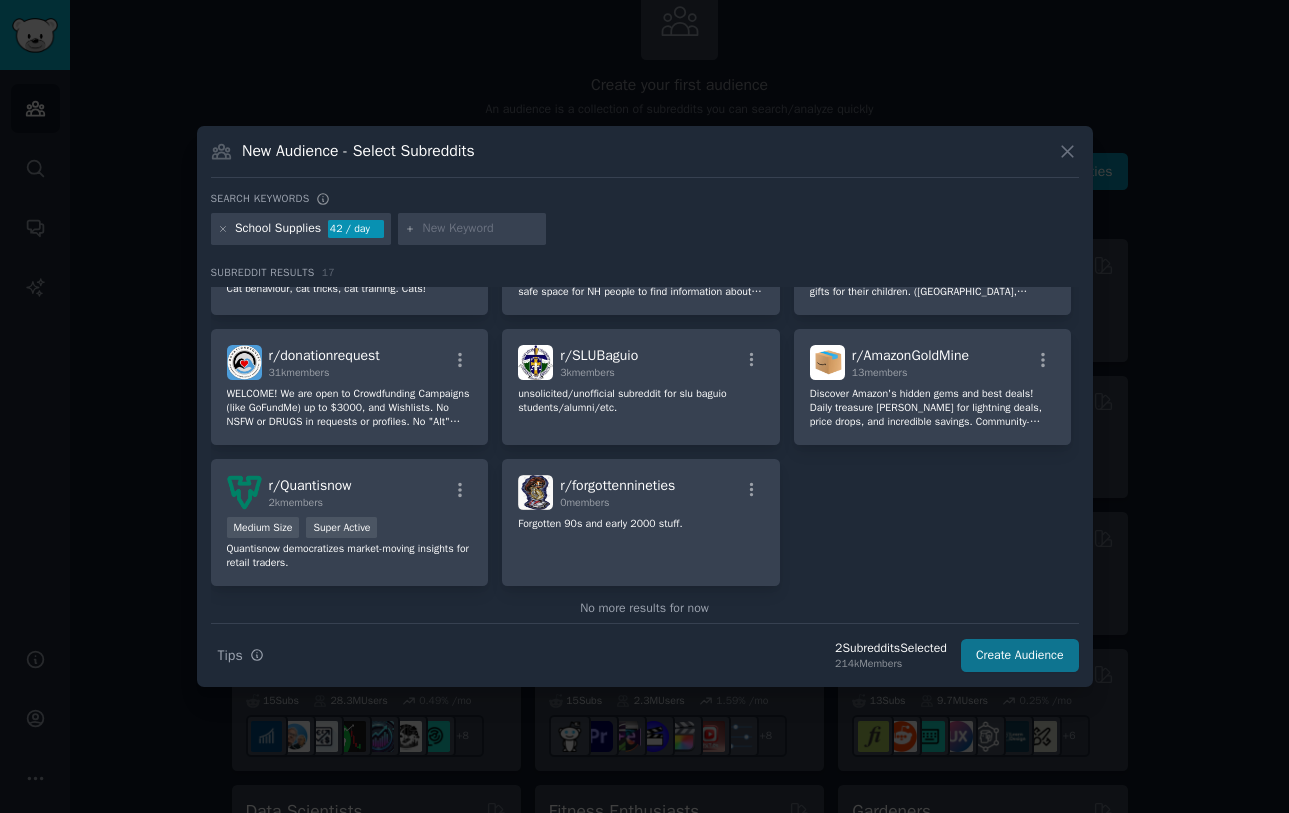 scroll, scrollTop: 584, scrollLeft: 0, axis: vertical 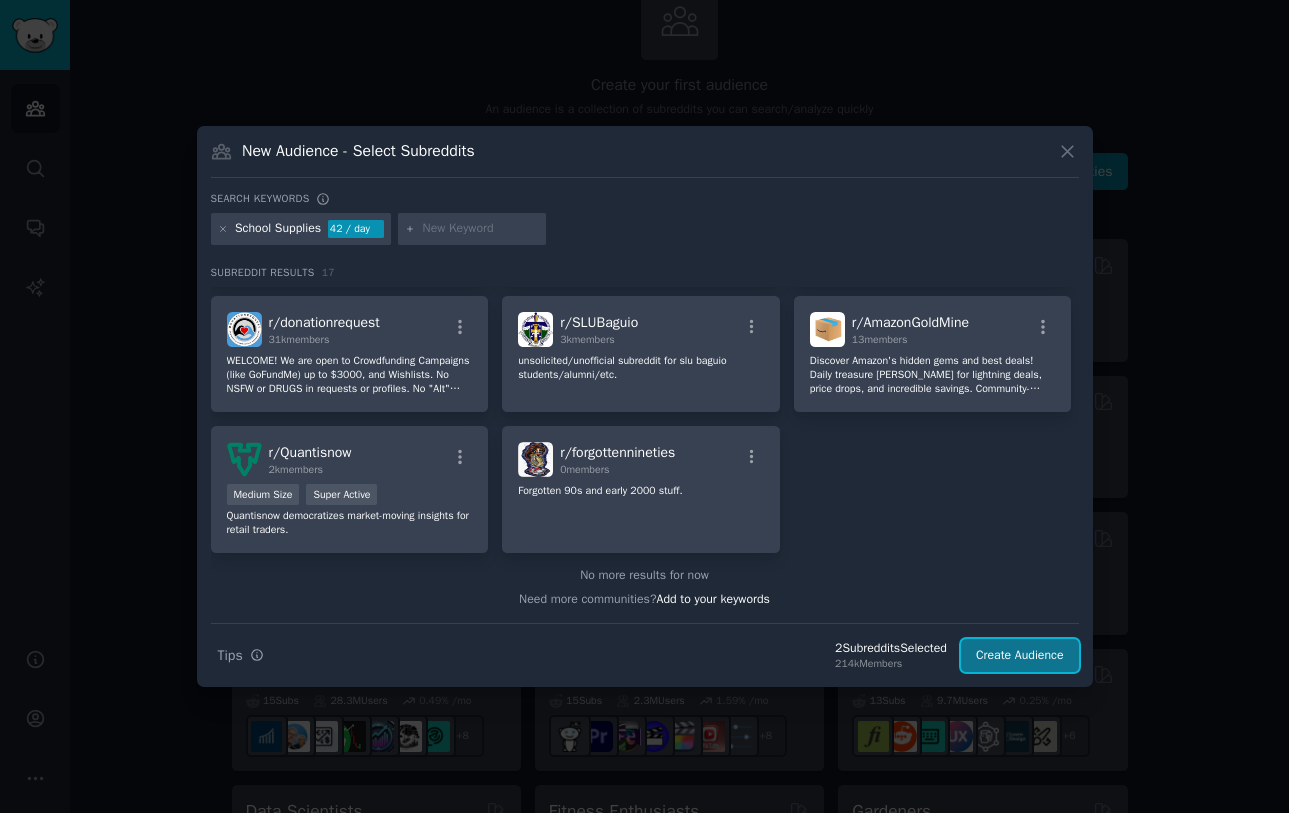 click on "Create Audience" at bounding box center [1020, 656] 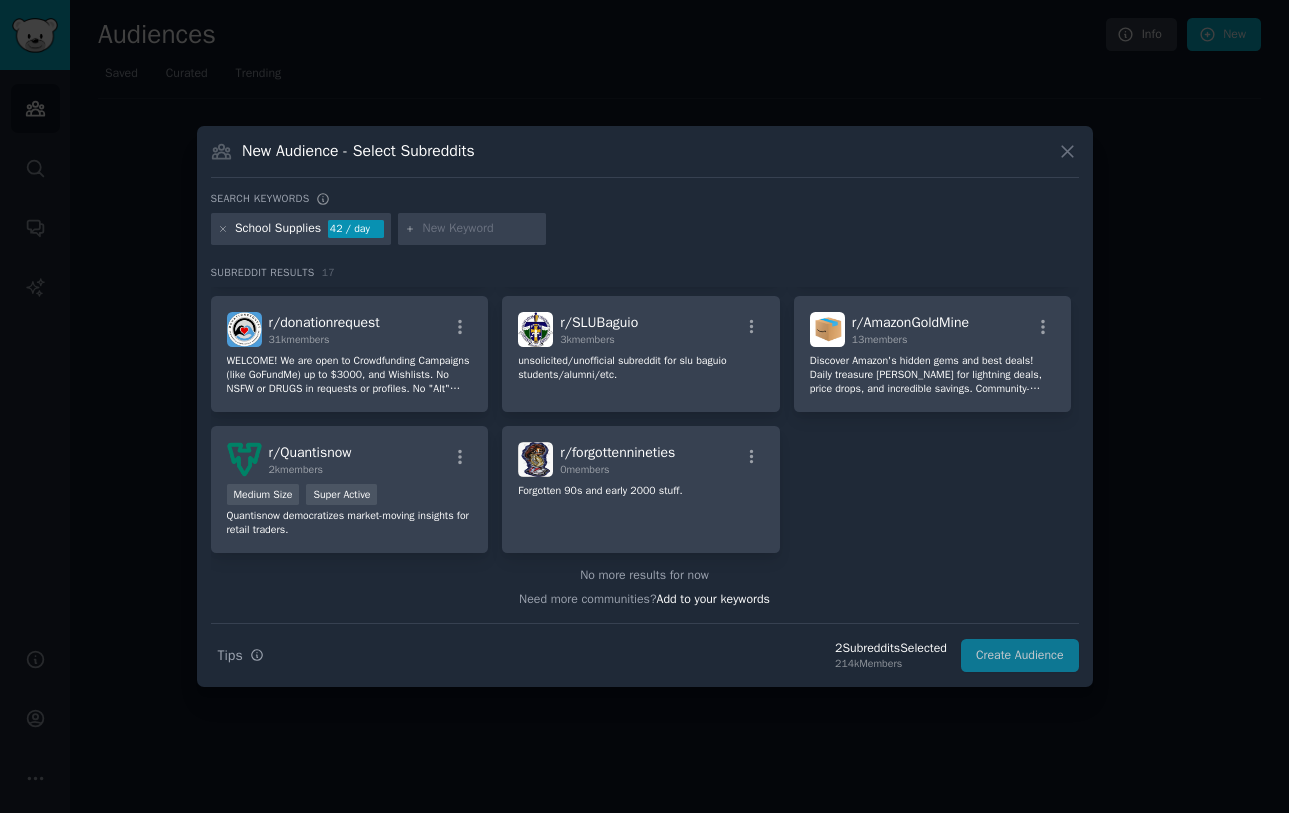 scroll, scrollTop: 0, scrollLeft: 0, axis: both 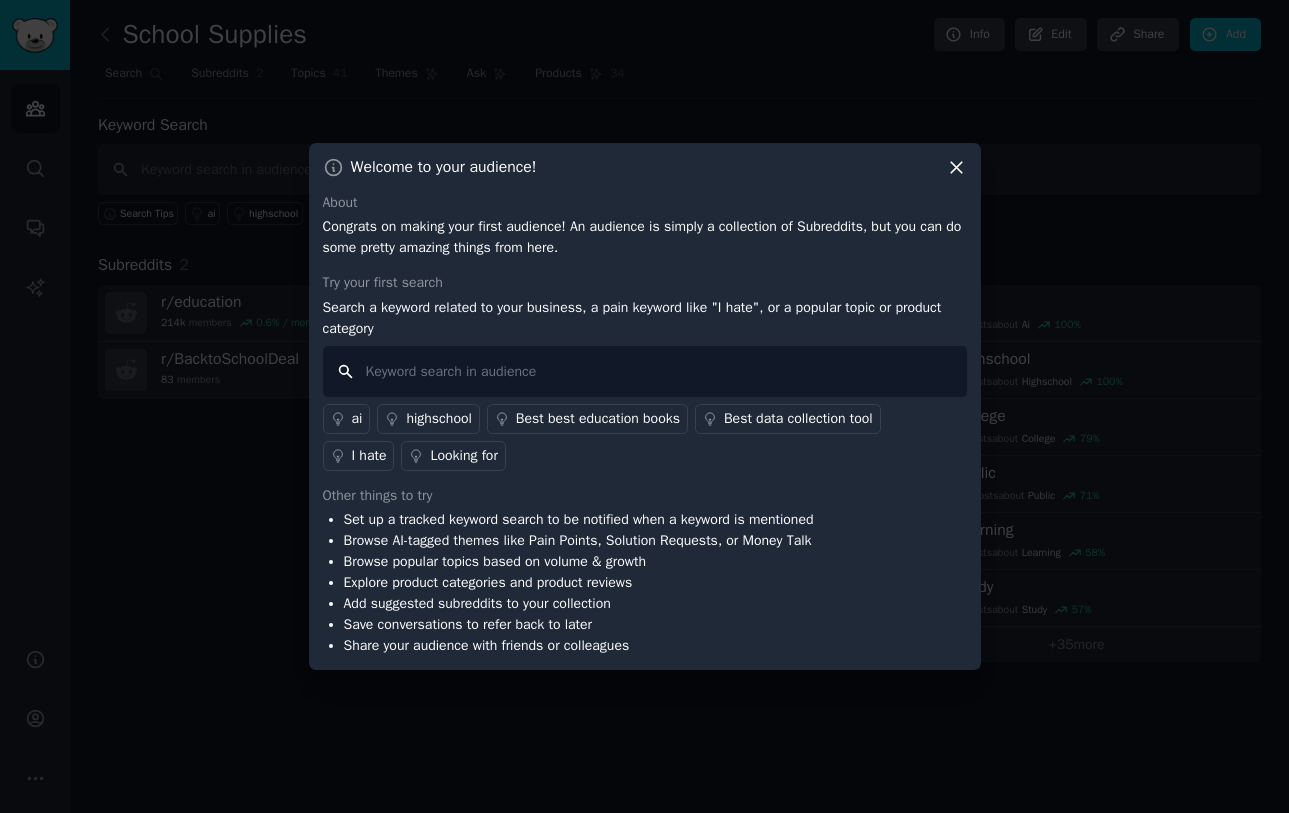 click at bounding box center (645, 371) 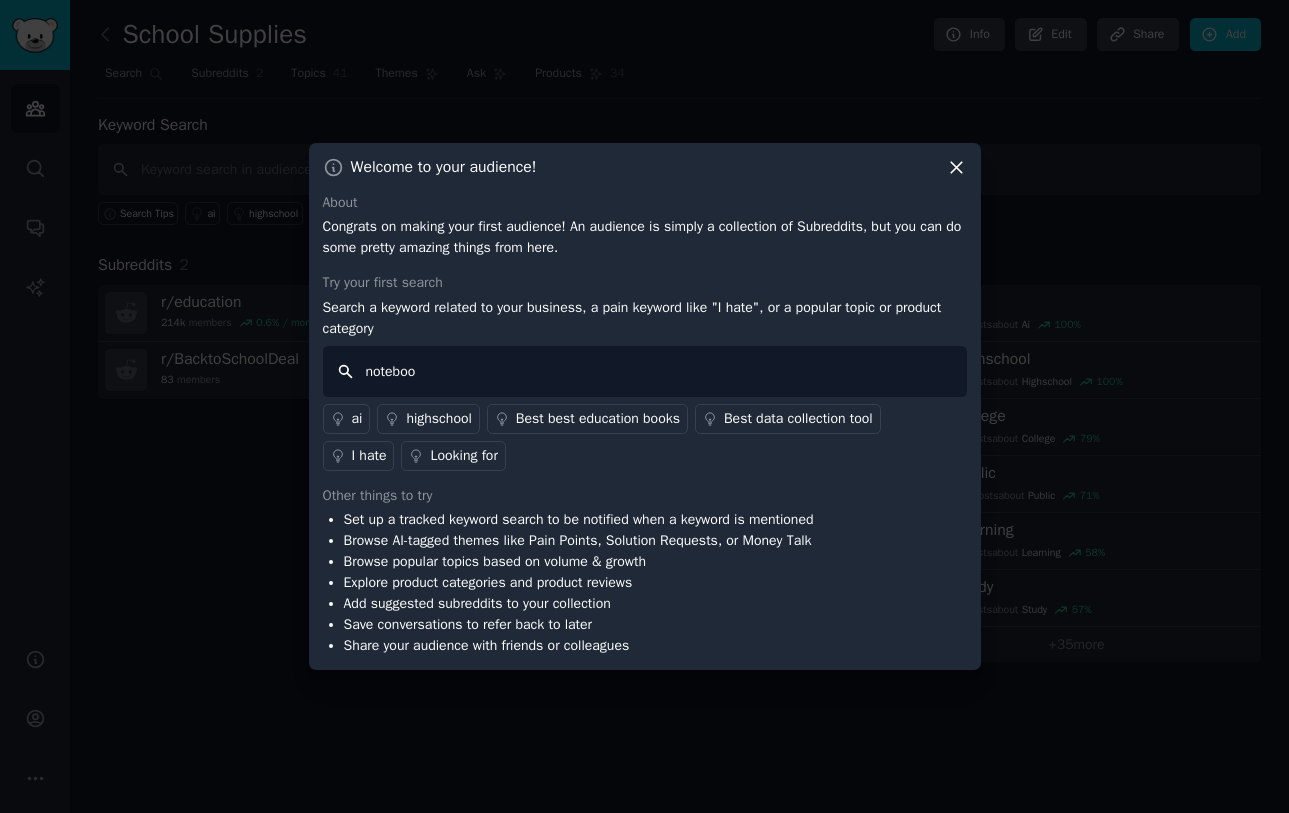type on "notebook" 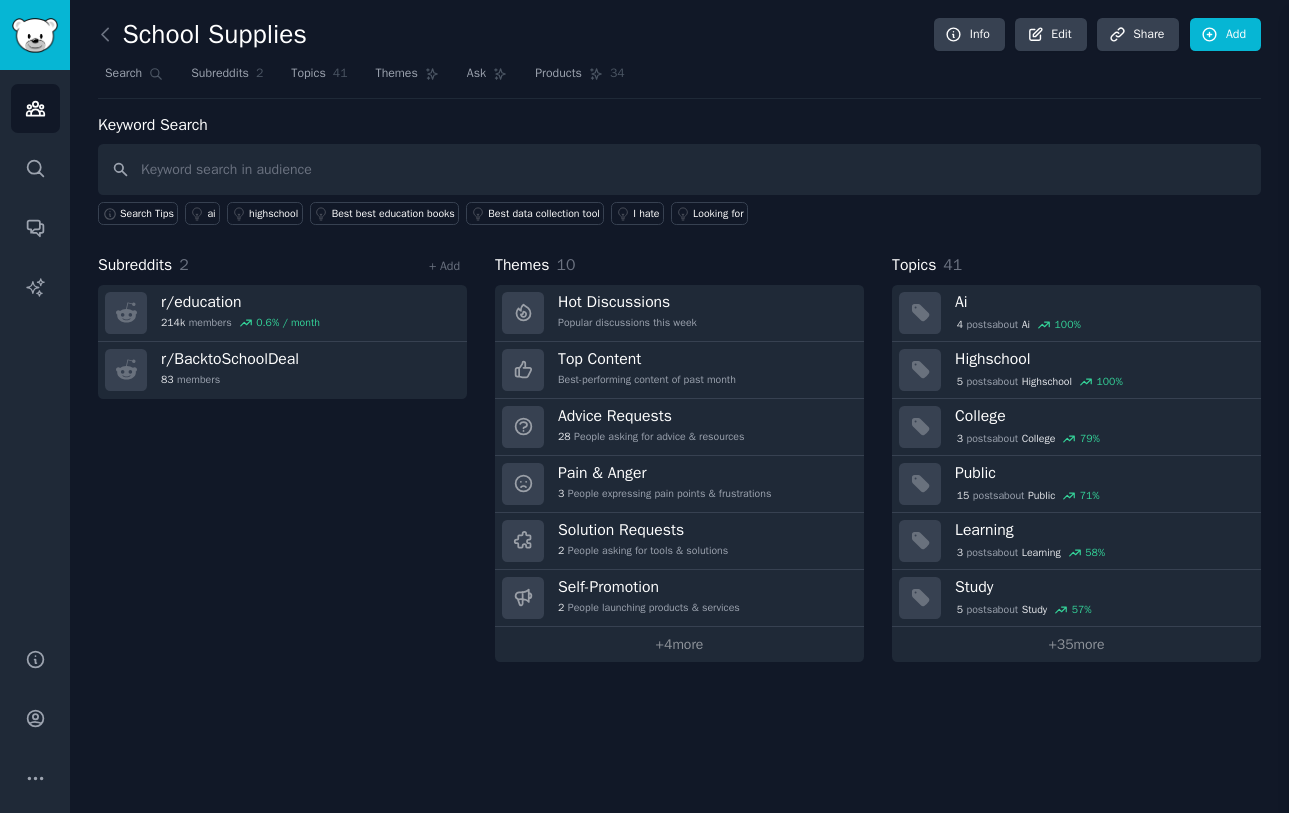 type 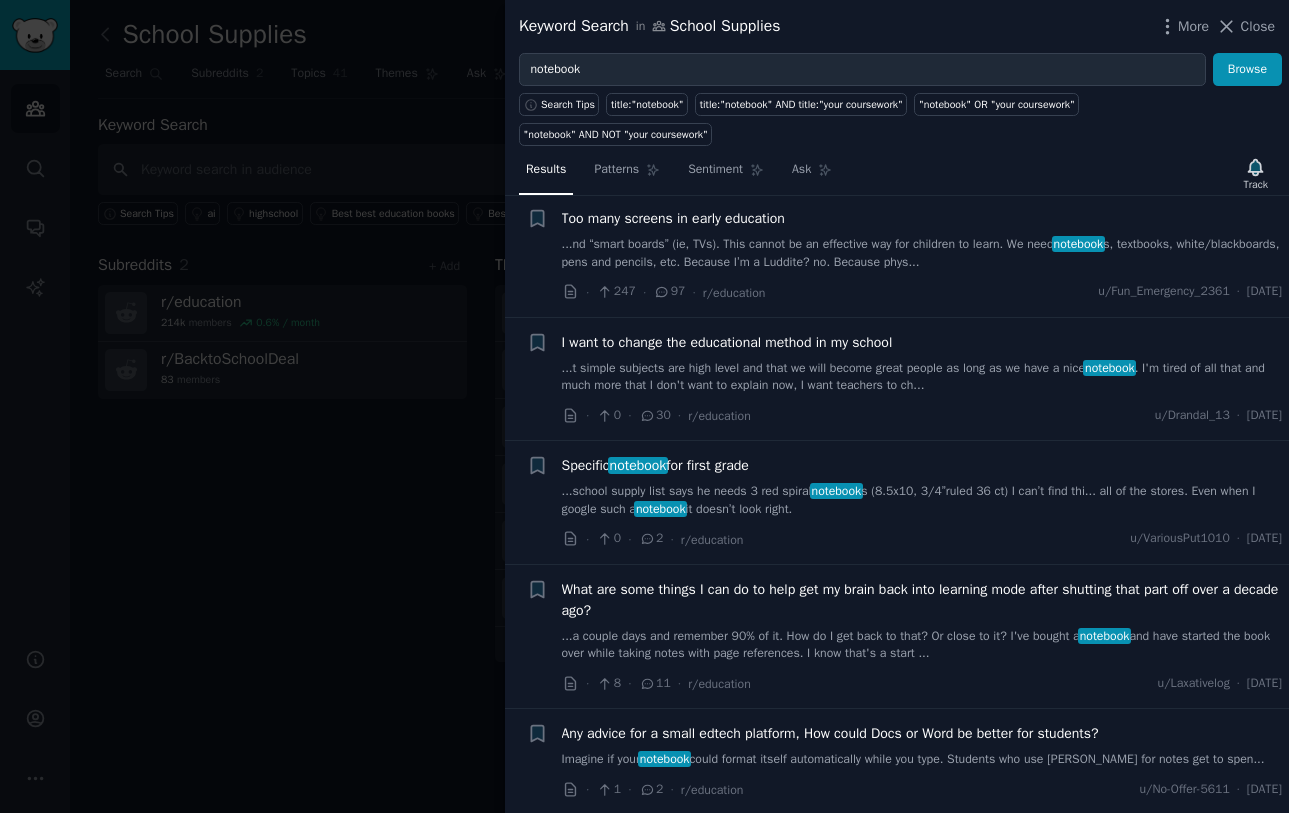scroll, scrollTop: 200, scrollLeft: 0, axis: vertical 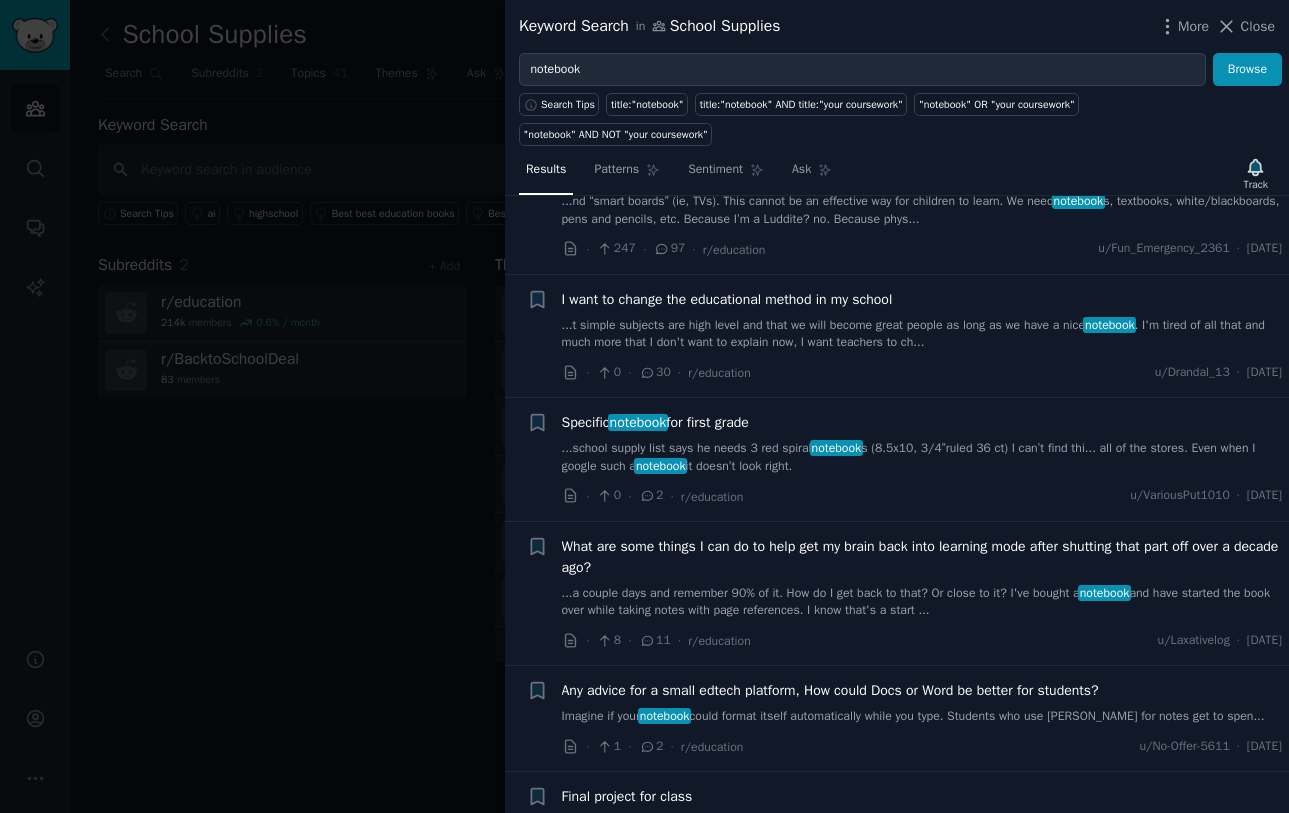 click on "notebook" at bounding box center [638, 422] 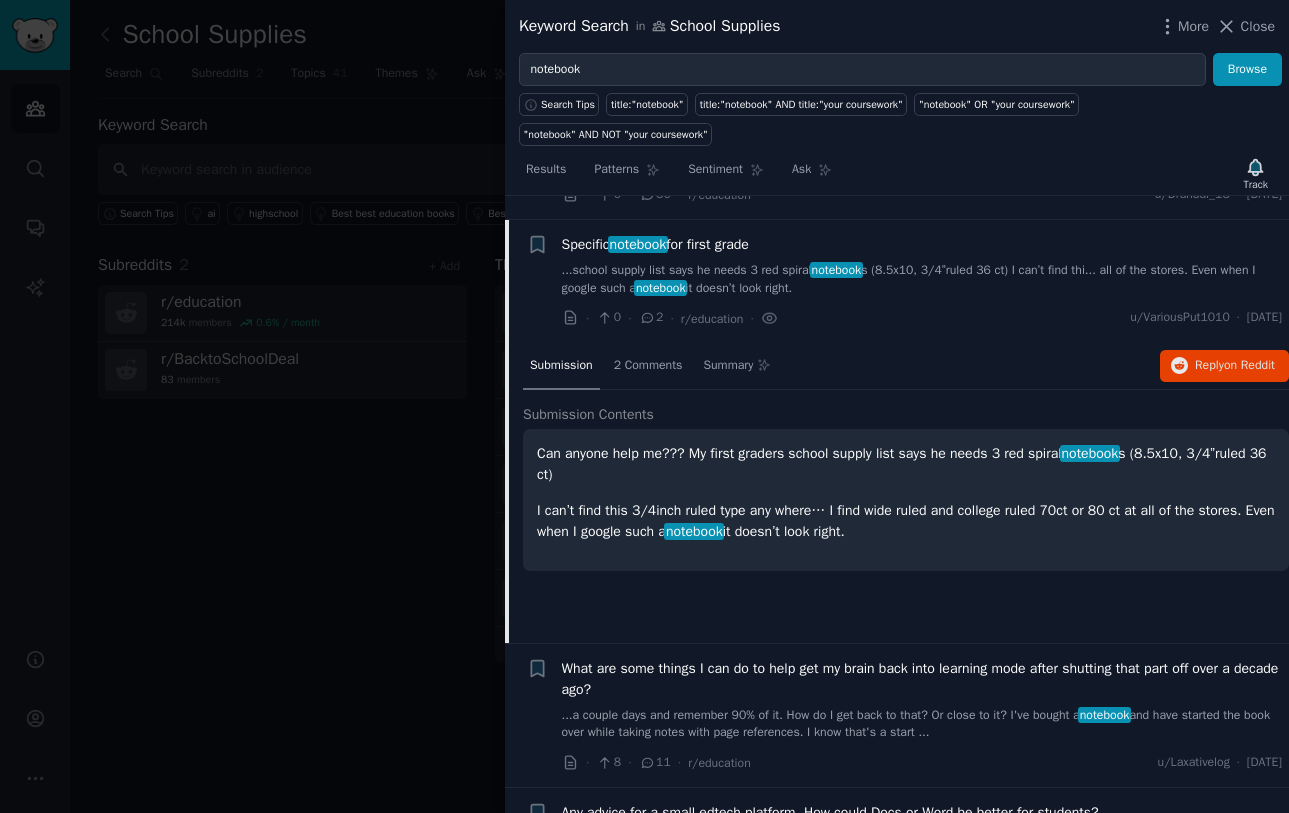 scroll, scrollTop: 402, scrollLeft: 0, axis: vertical 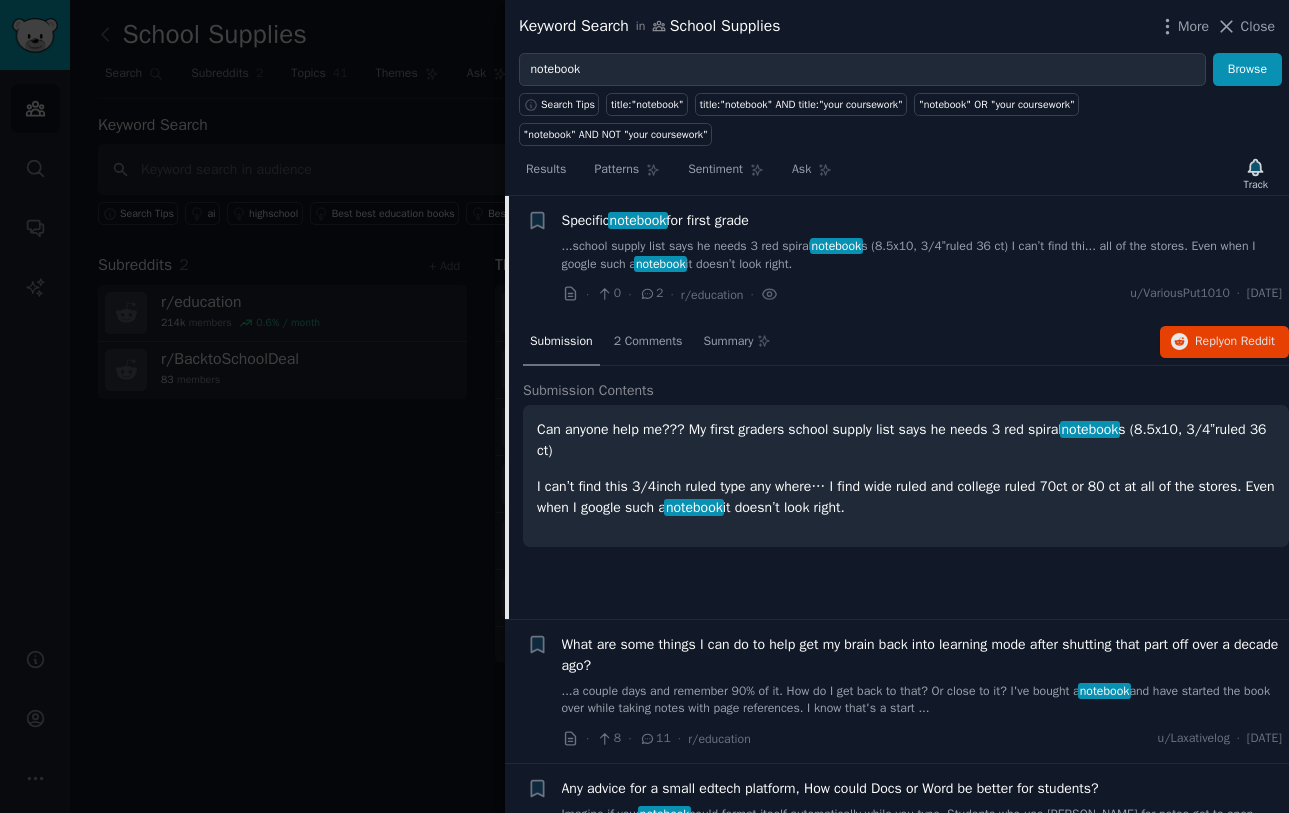 drag, startPoint x: 540, startPoint y: 432, endPoint x: 966, endPoint y: 507, distance: 432.55173 